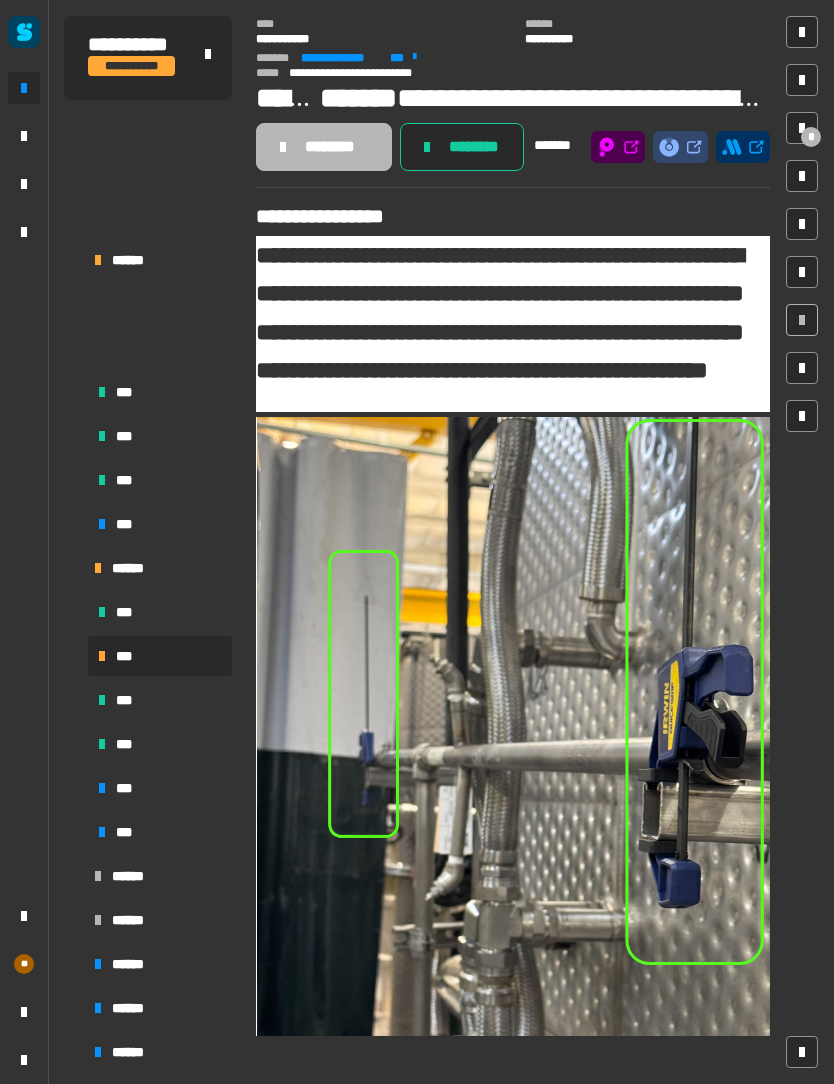 scroll, scrollTop: 0, scrollLeft: 0, axis: both 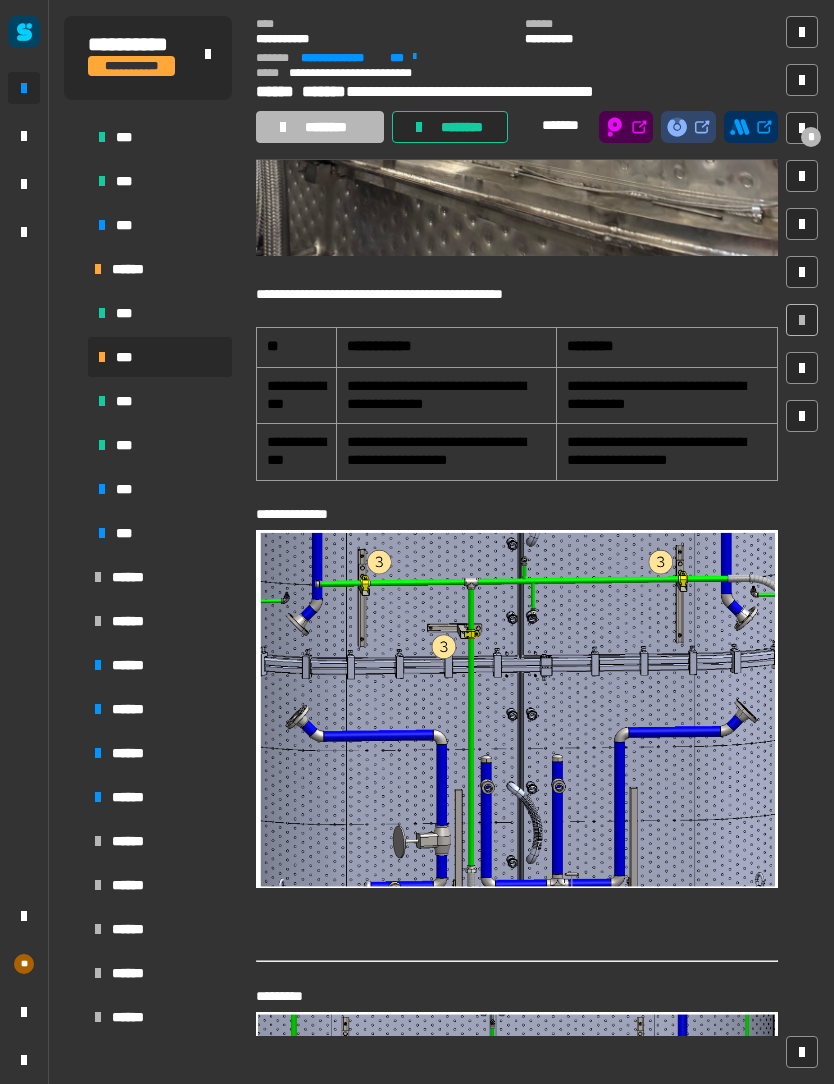 click 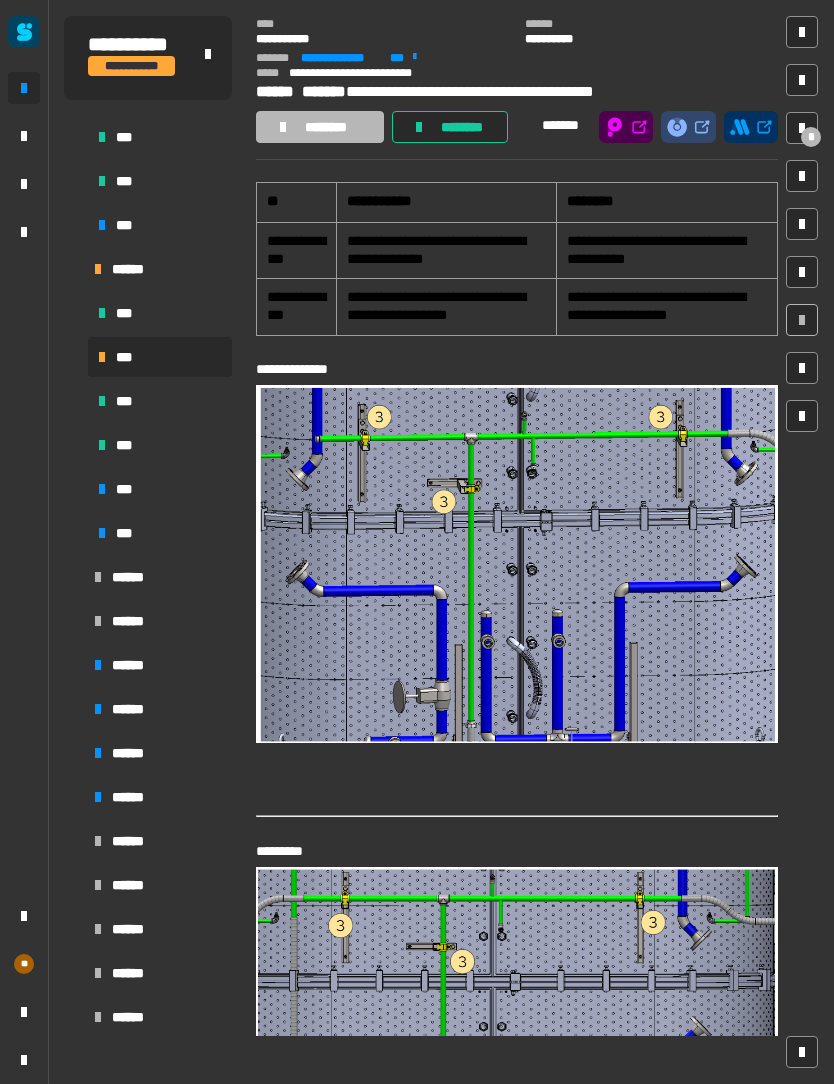 click 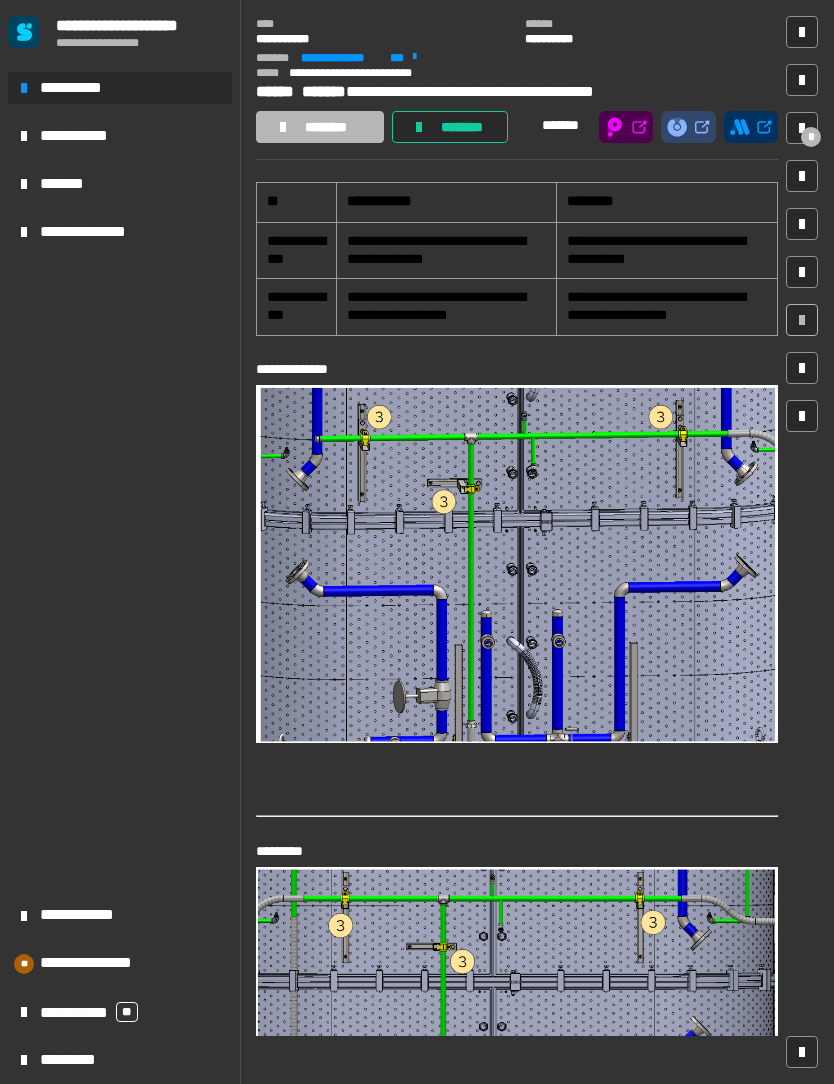 click on "**********" 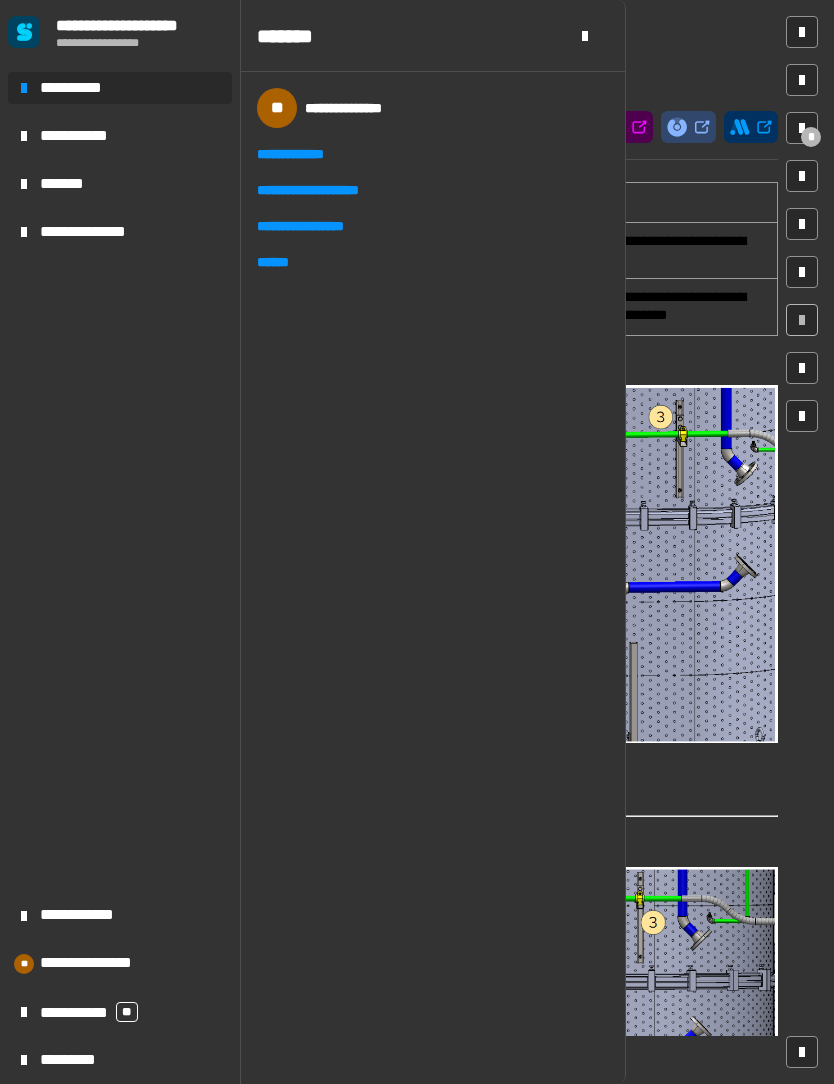 click on "******" at bounding box center (280, 262) 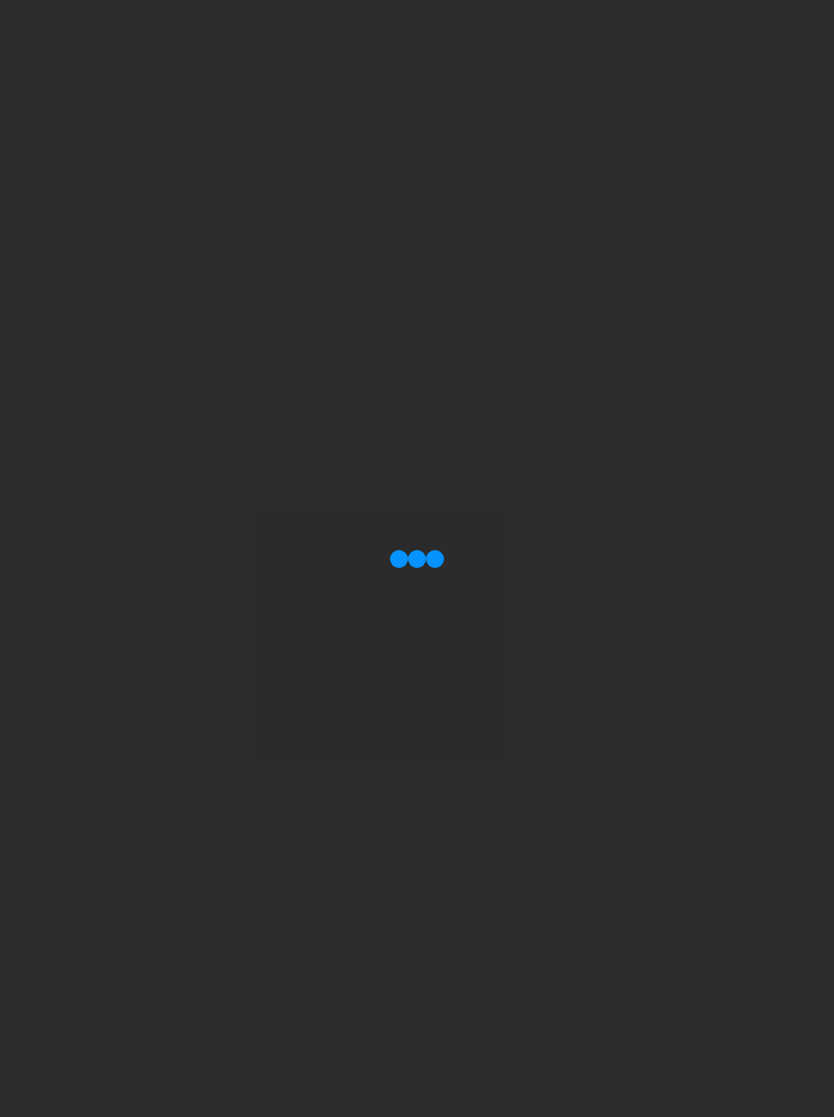 scroll, scrollTop: 0, scrollLeft: 0, axis: both 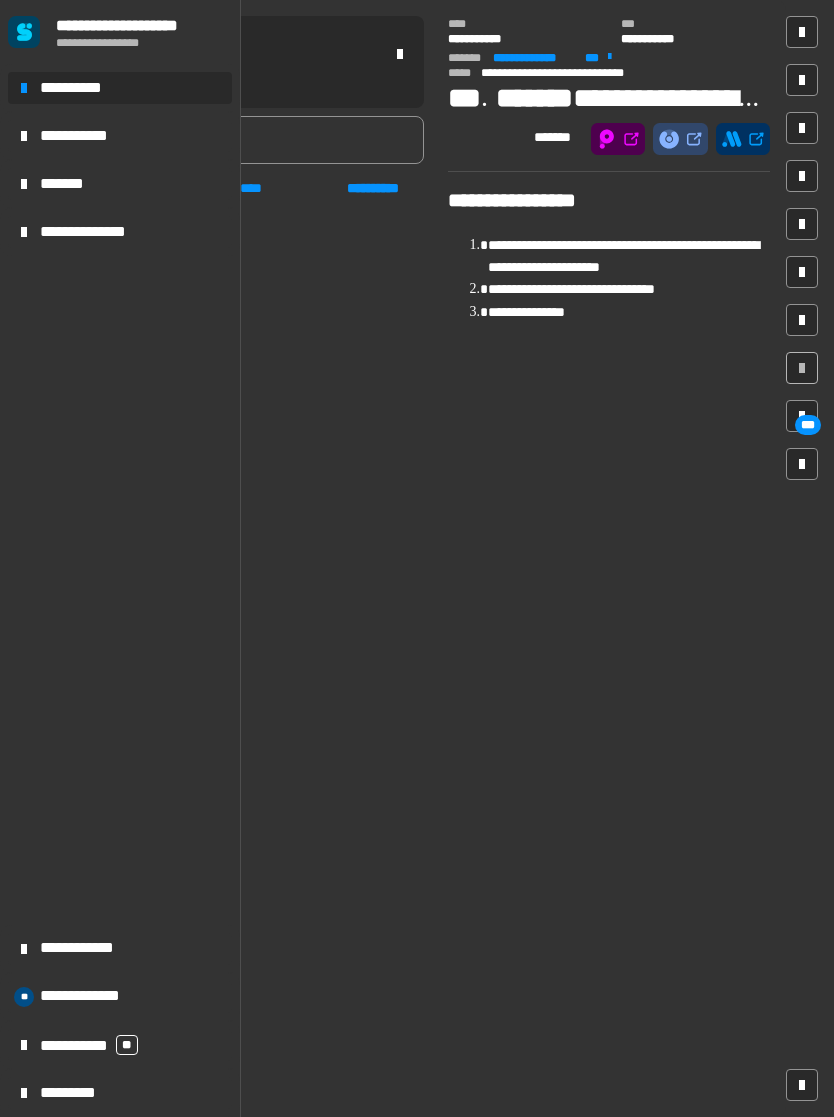 click 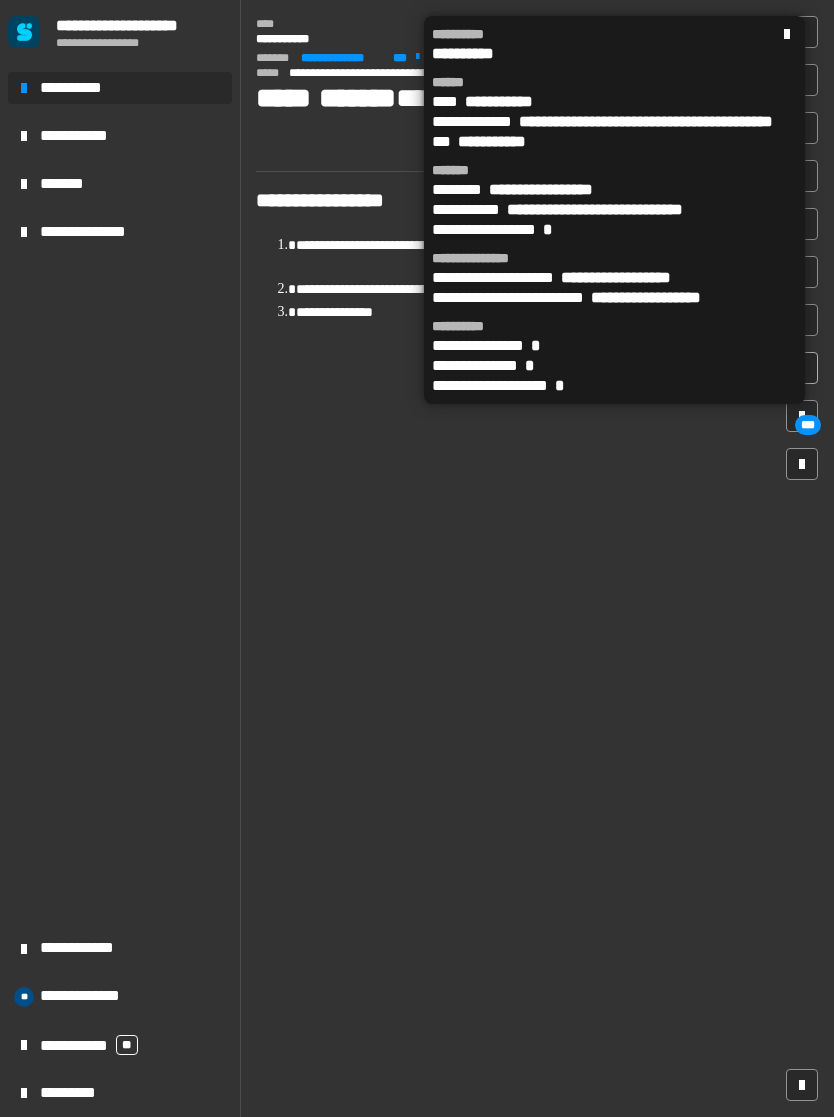 click on "**********" 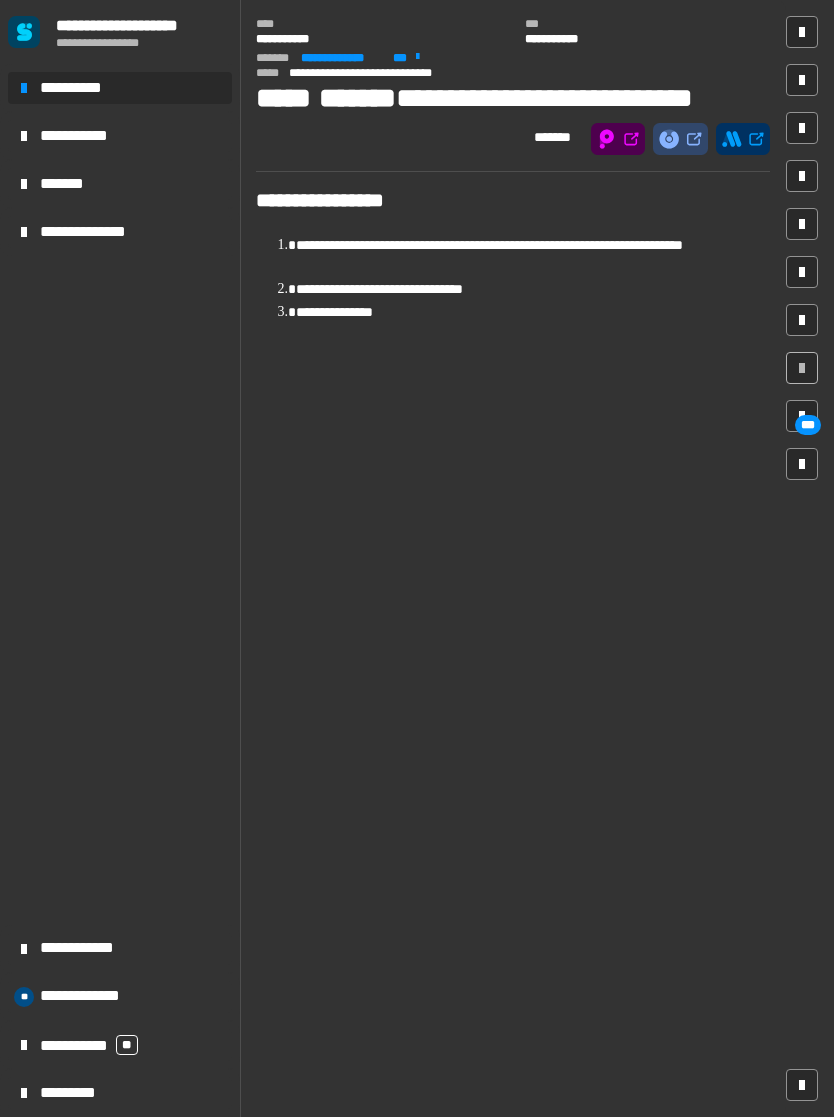 click on "**********" 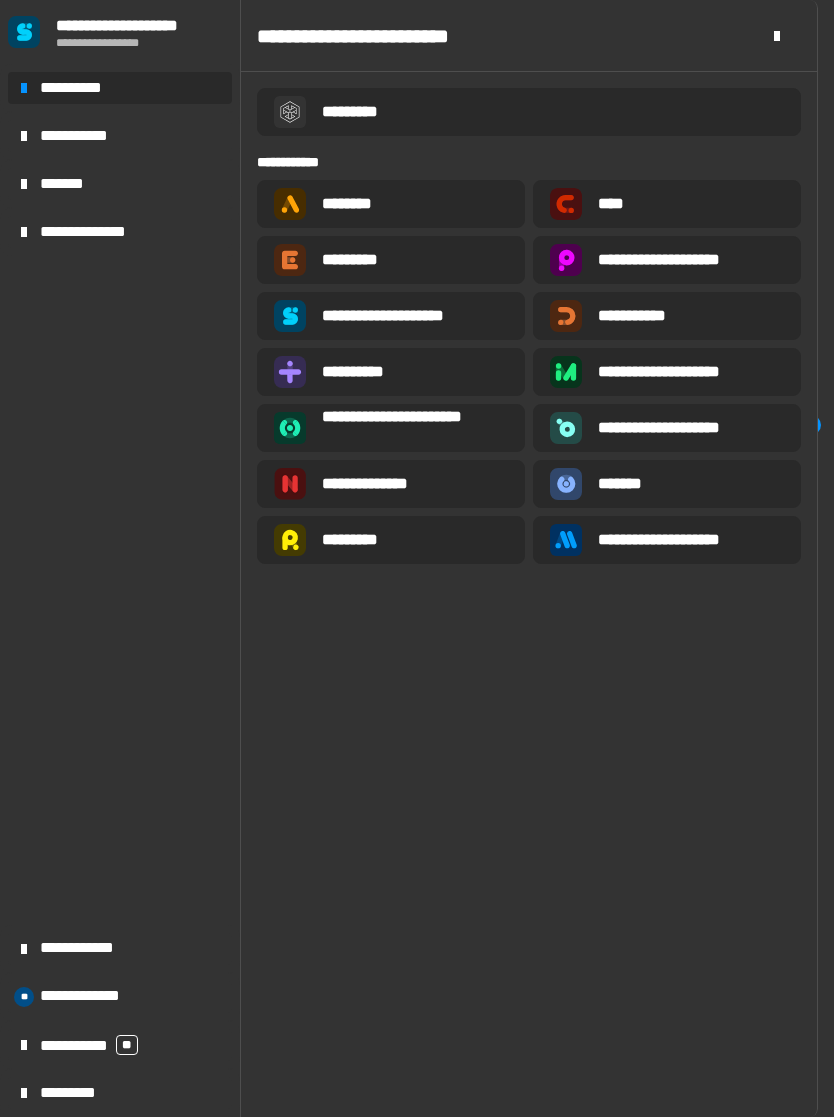 click on "**********" at bounding box center (399, 316) 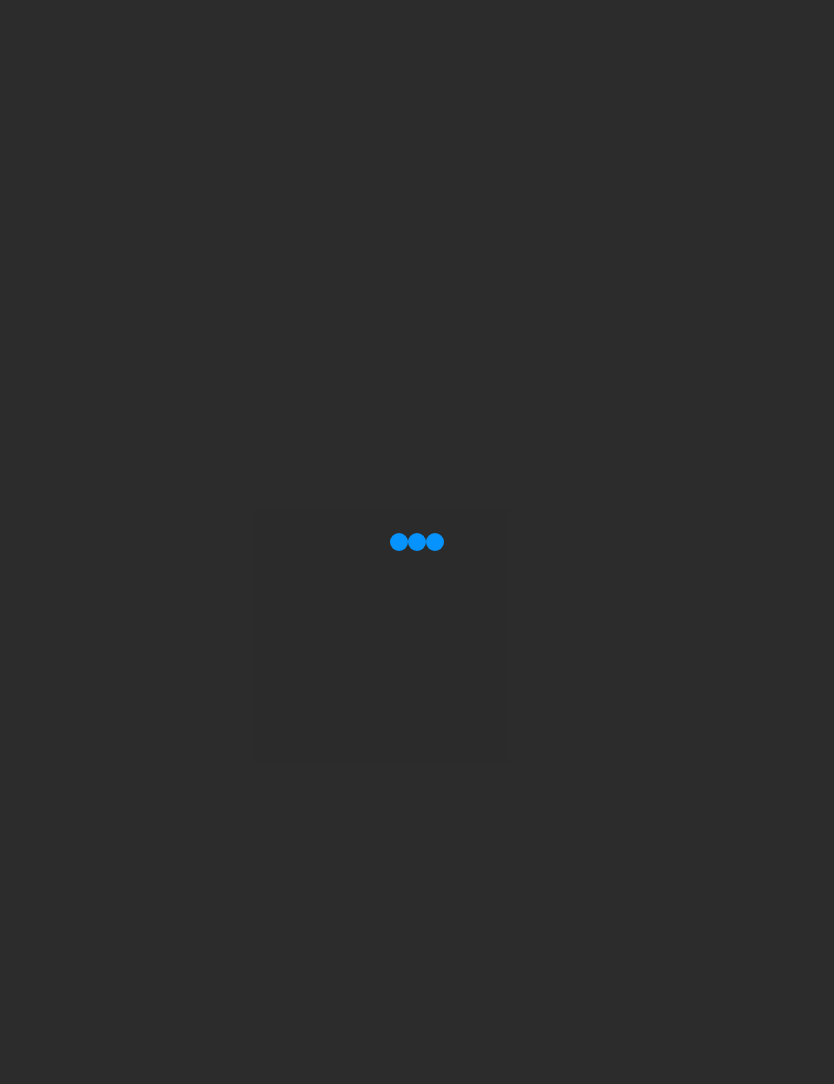 scroll, scrollTop: 0, scrollLeft: 0, axis: both 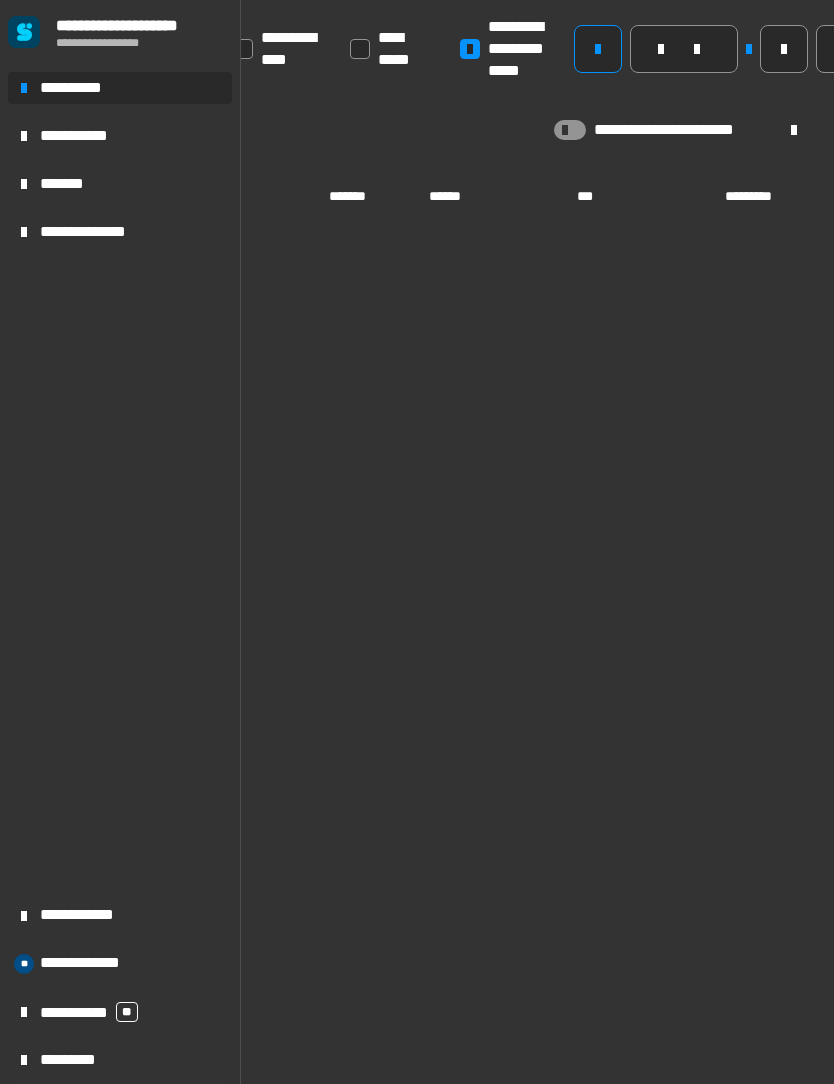 click 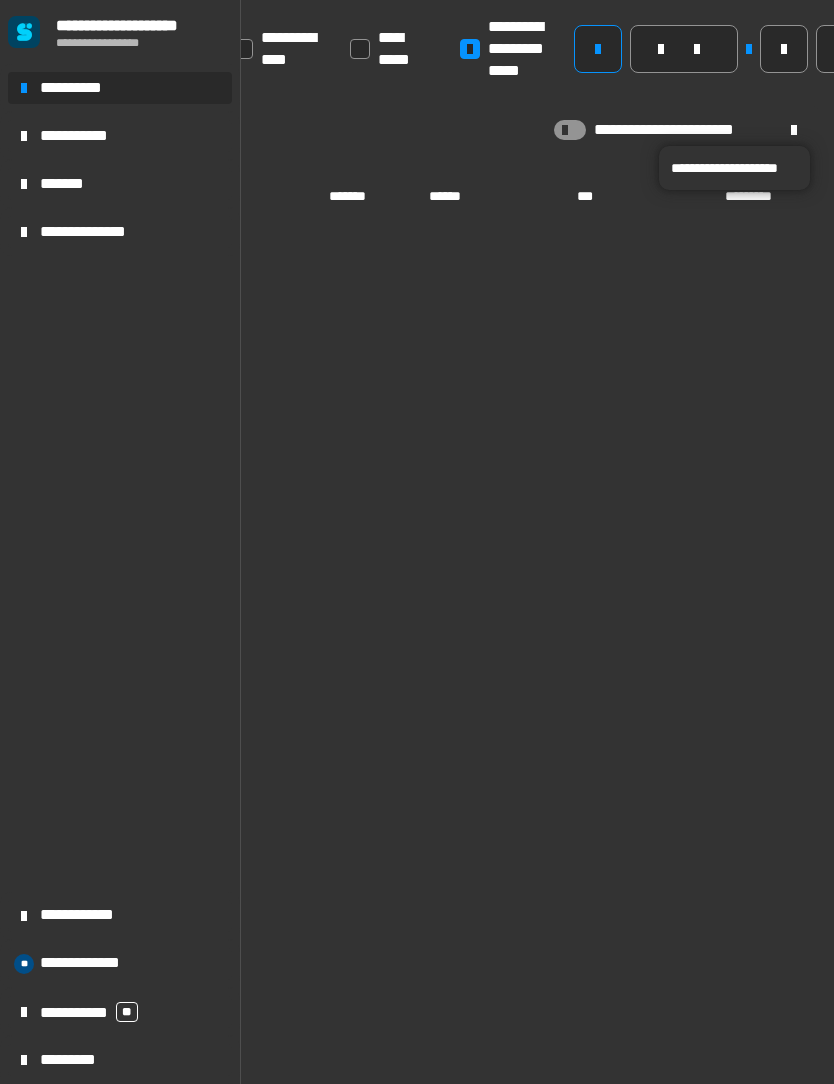 click 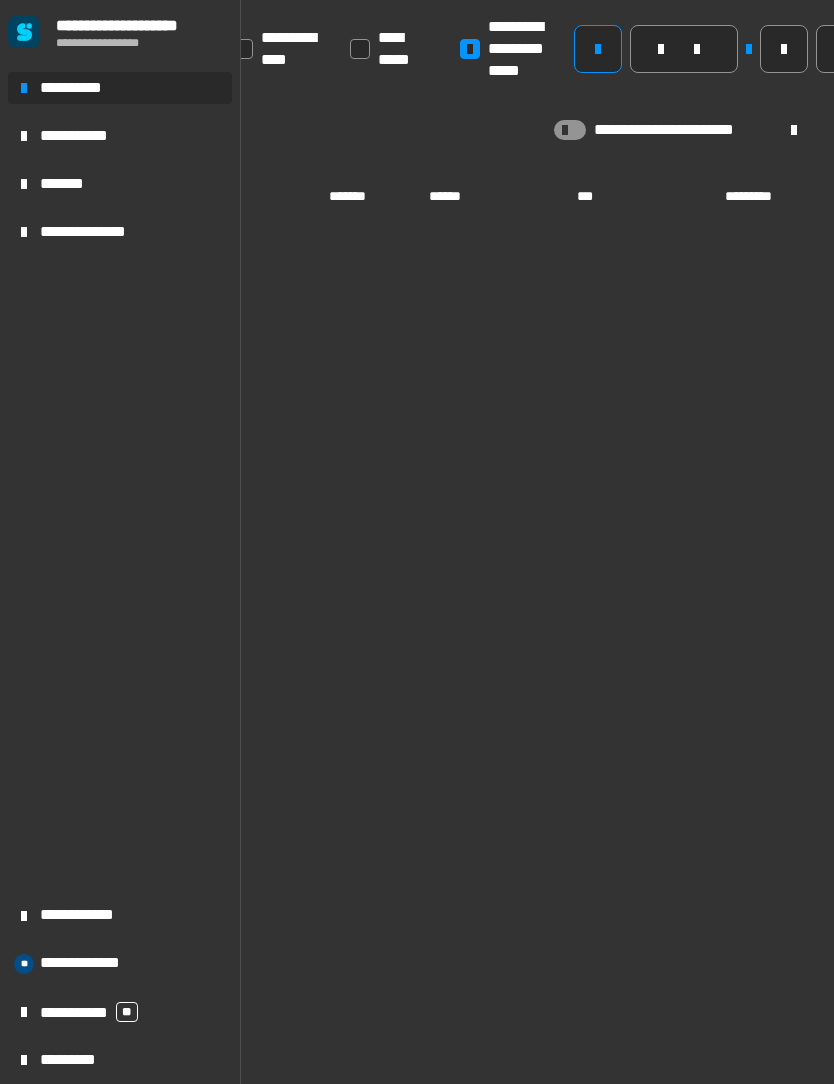 click 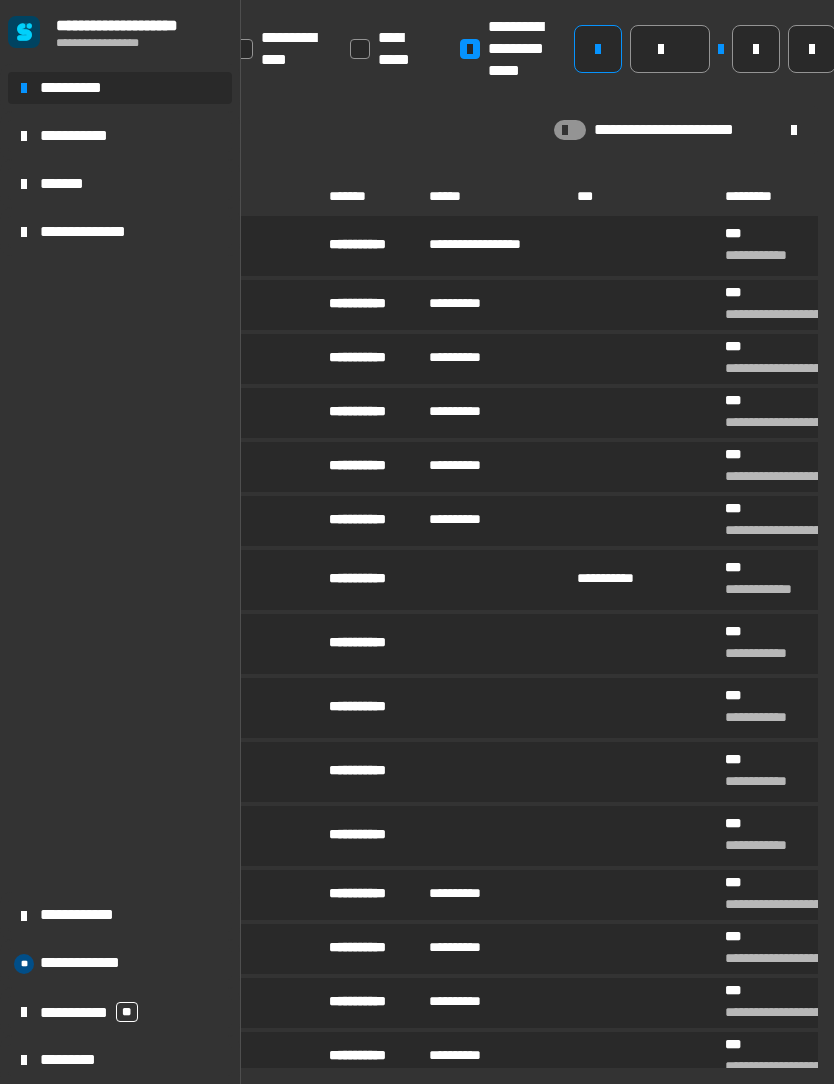 click 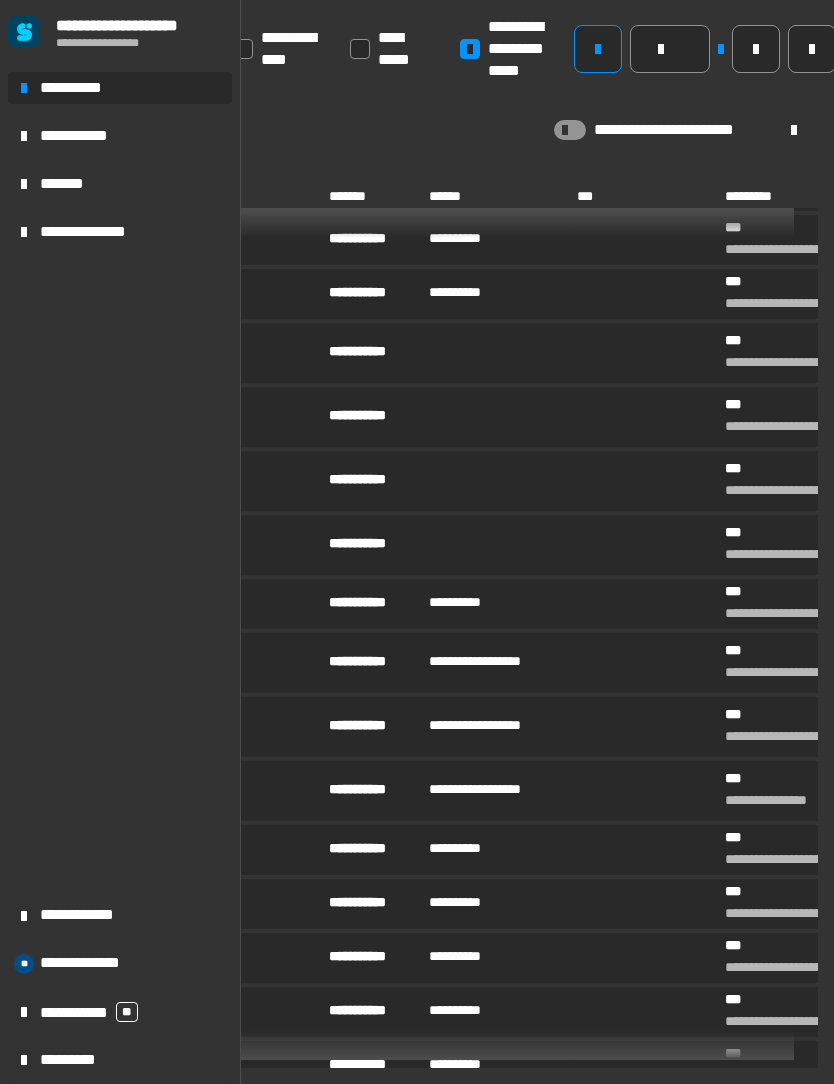 scroll, scrollTop: 717, scrollLeft: 0, axis: vertical 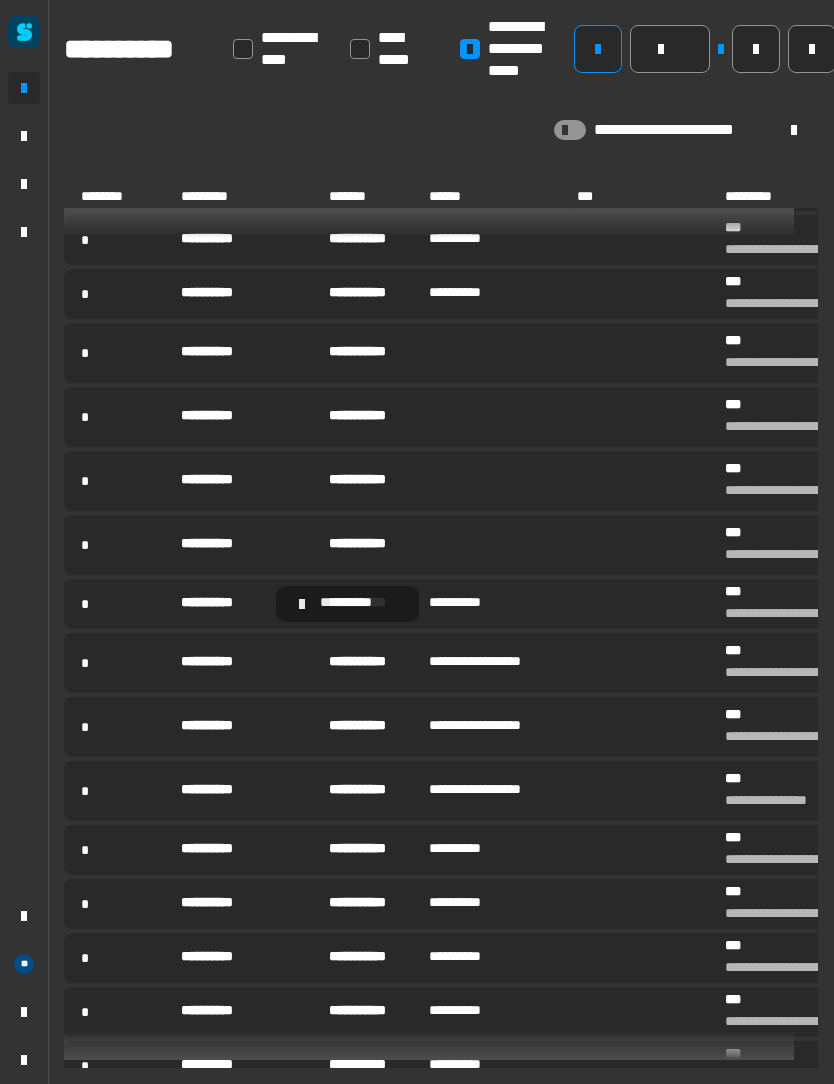 click on "**********" at bounding box center (224, 604) 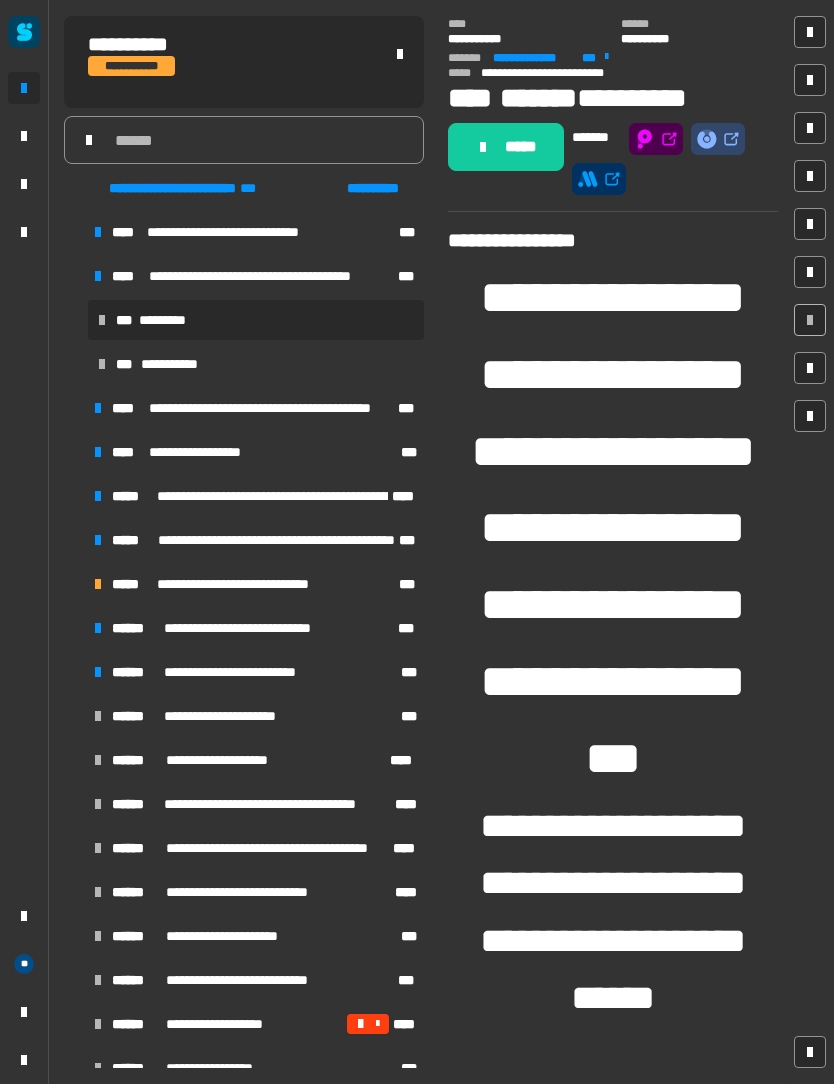 click at bounding box center [98, 584] 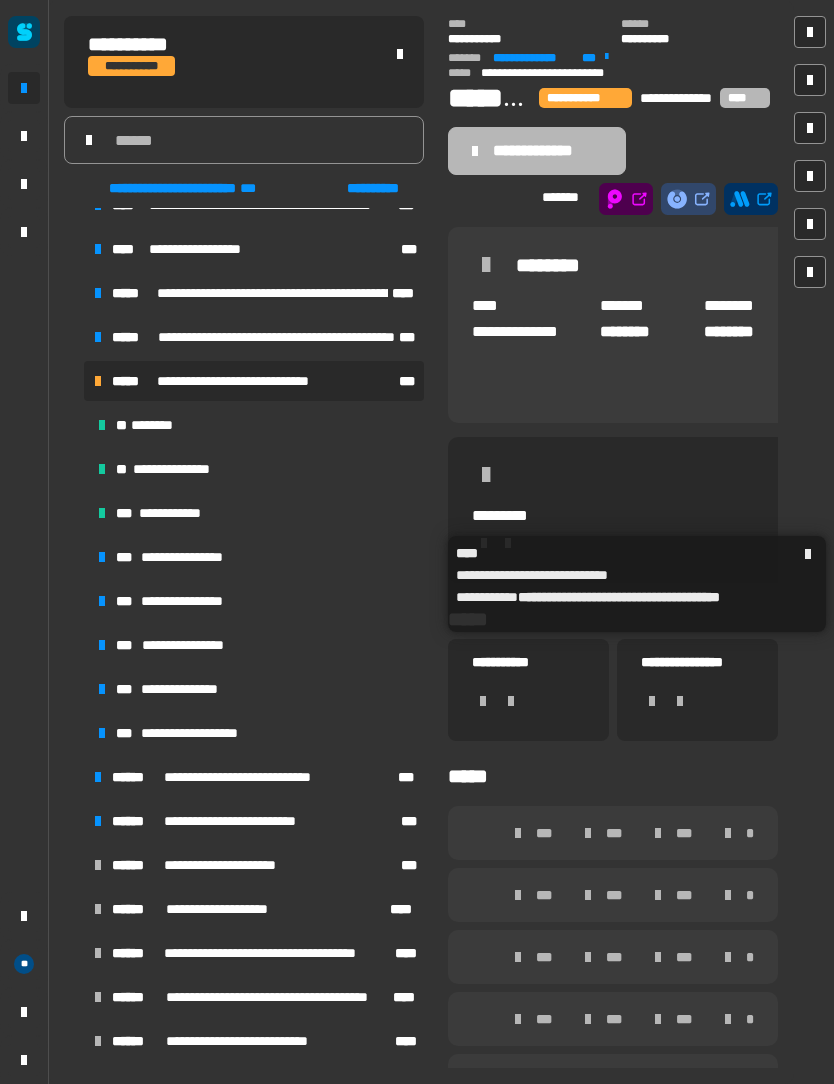 scroll, scrollTop: 200, scrollLeft: 0, axis: vertical 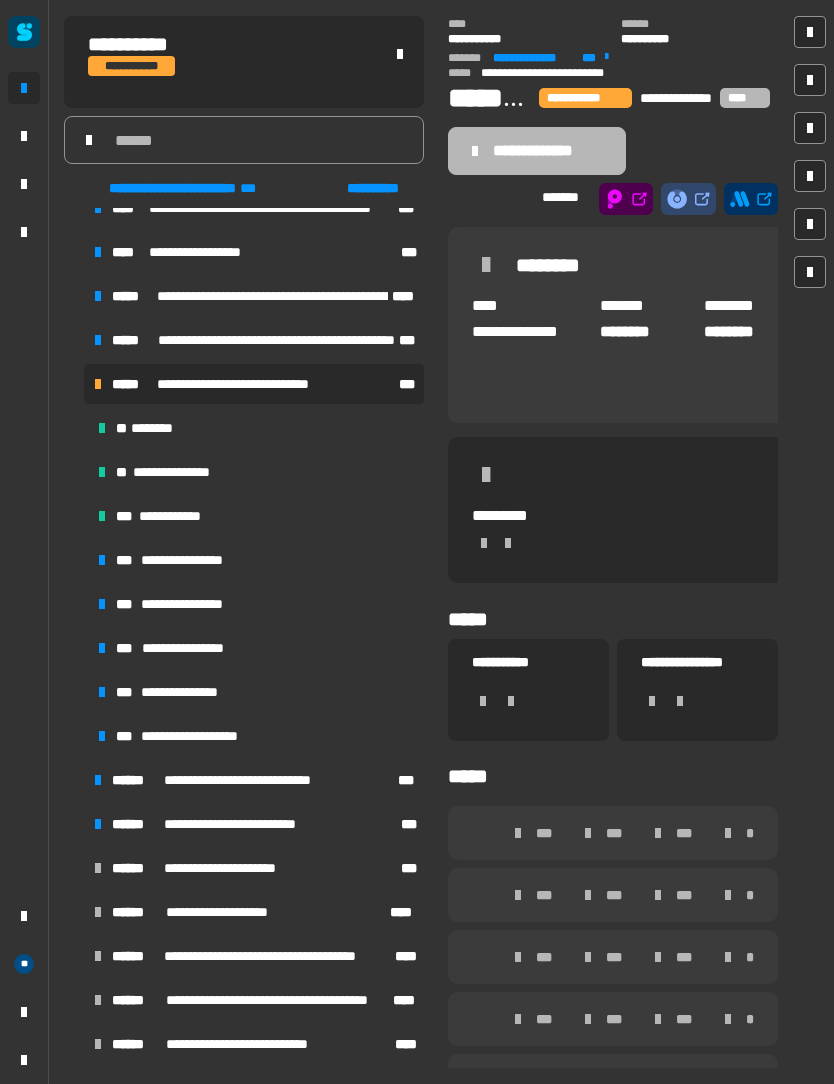 click on "**********" at bounding box center [190, 692] 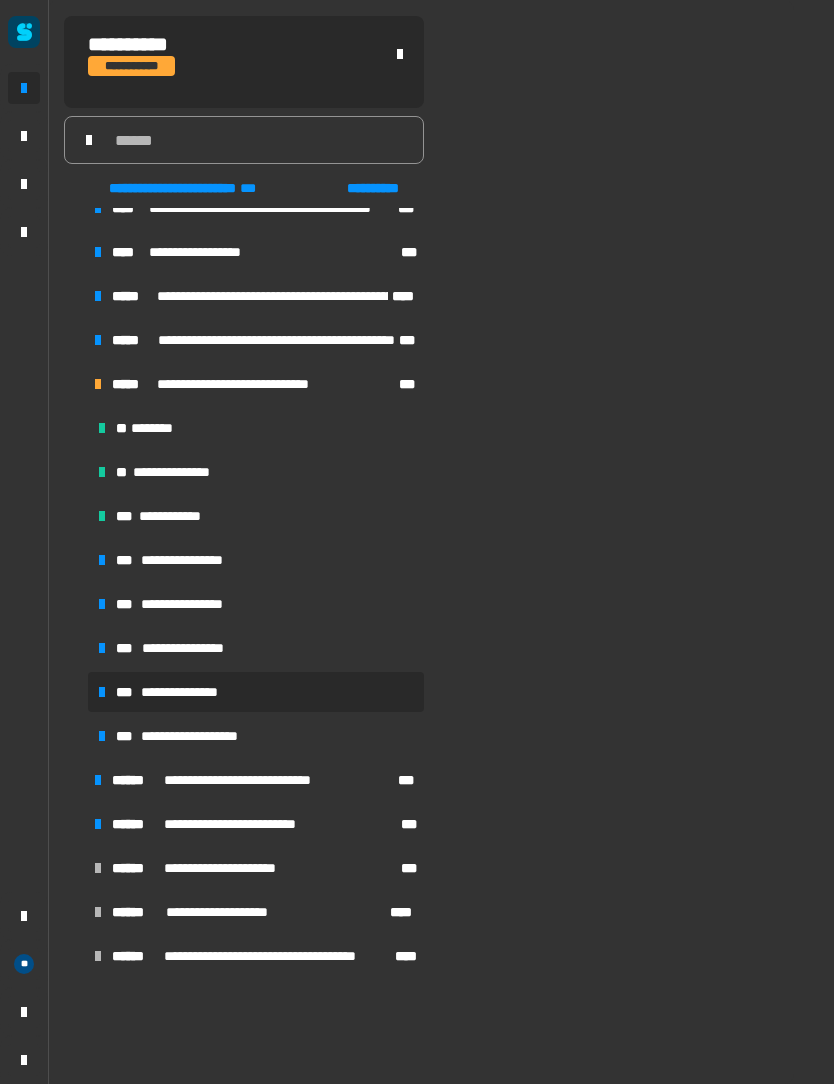 scroll, scrollTop: 0, scrollLeft: 0, axis: both 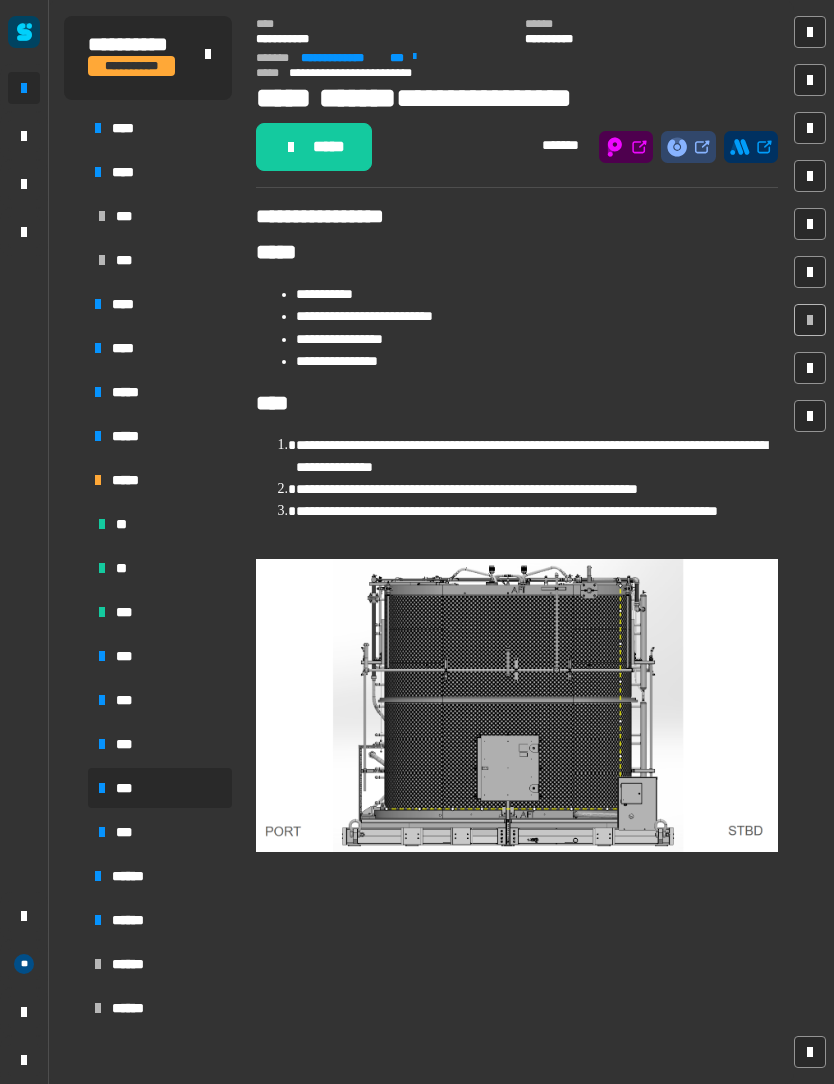 click at bounding box center [74, 480] 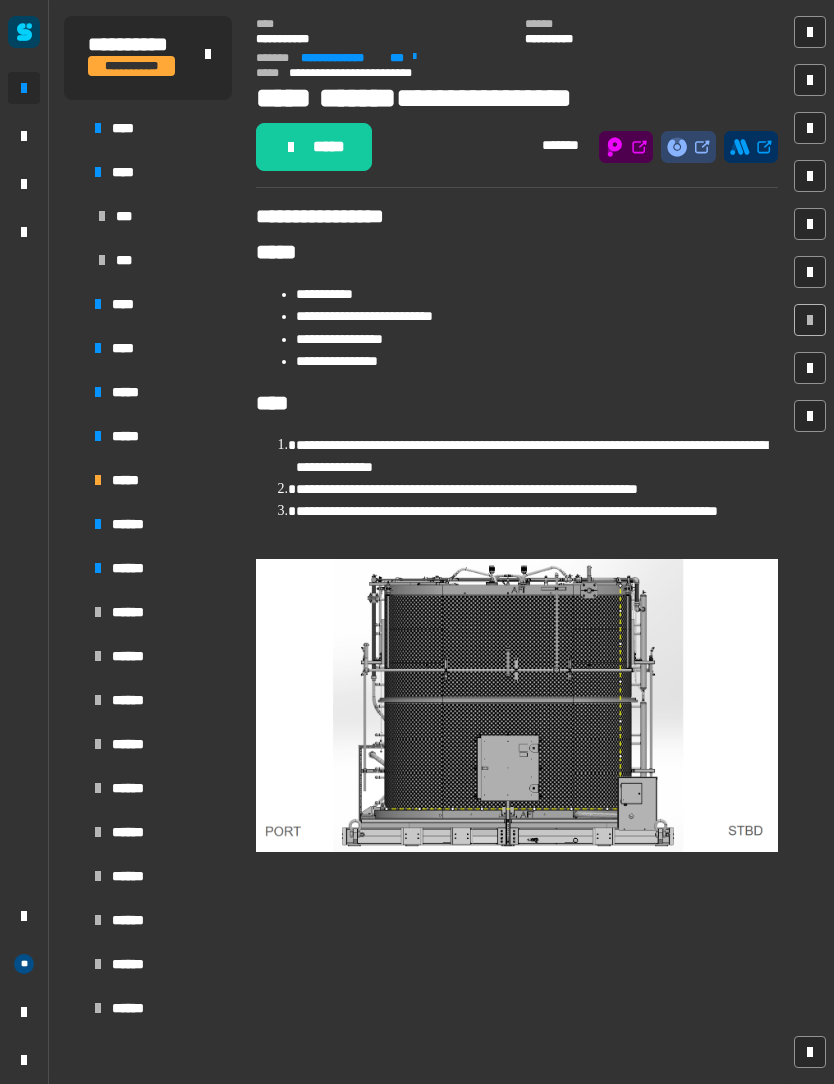 click on "*****" at bounding box center (158, 480) 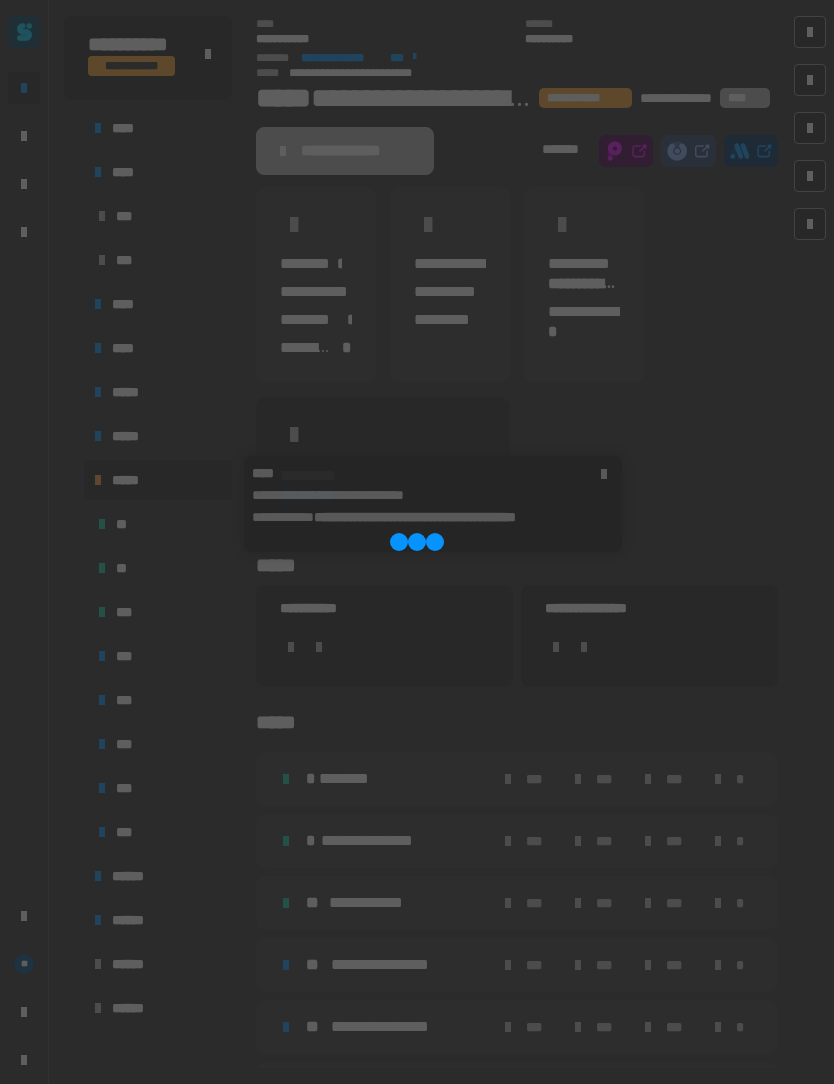 click on "**********" 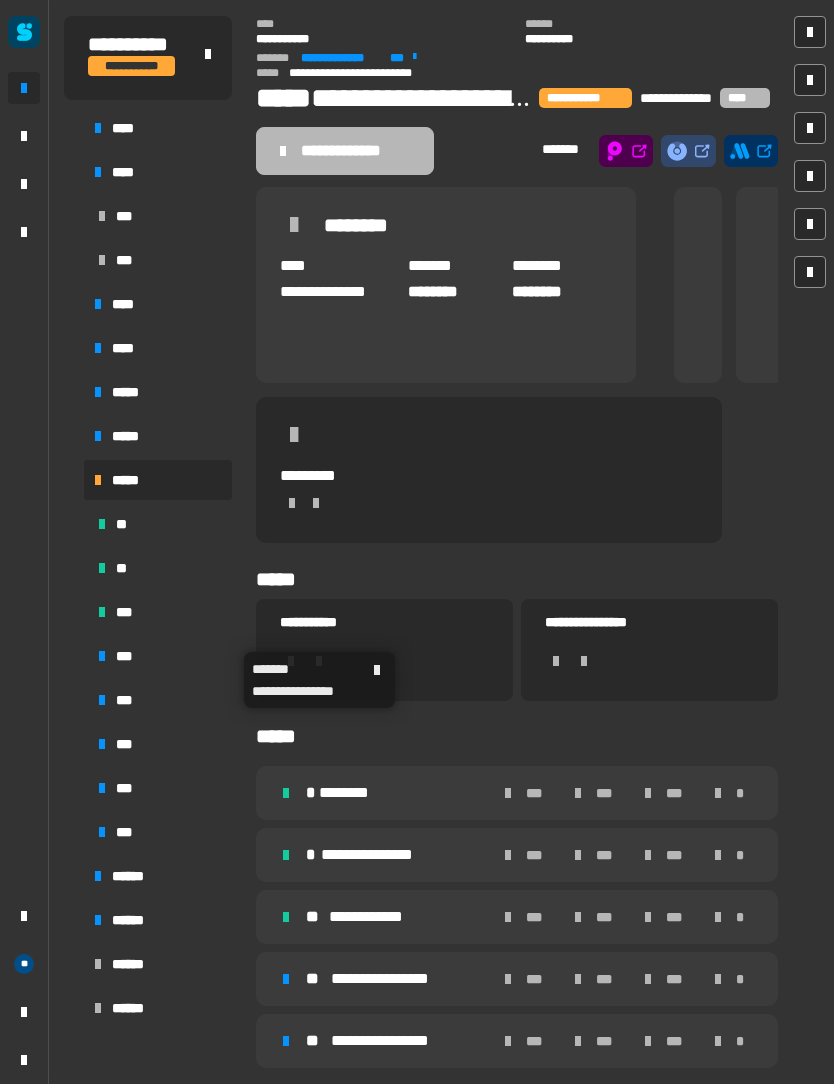 click on "***" at bounding box center [160, 656] 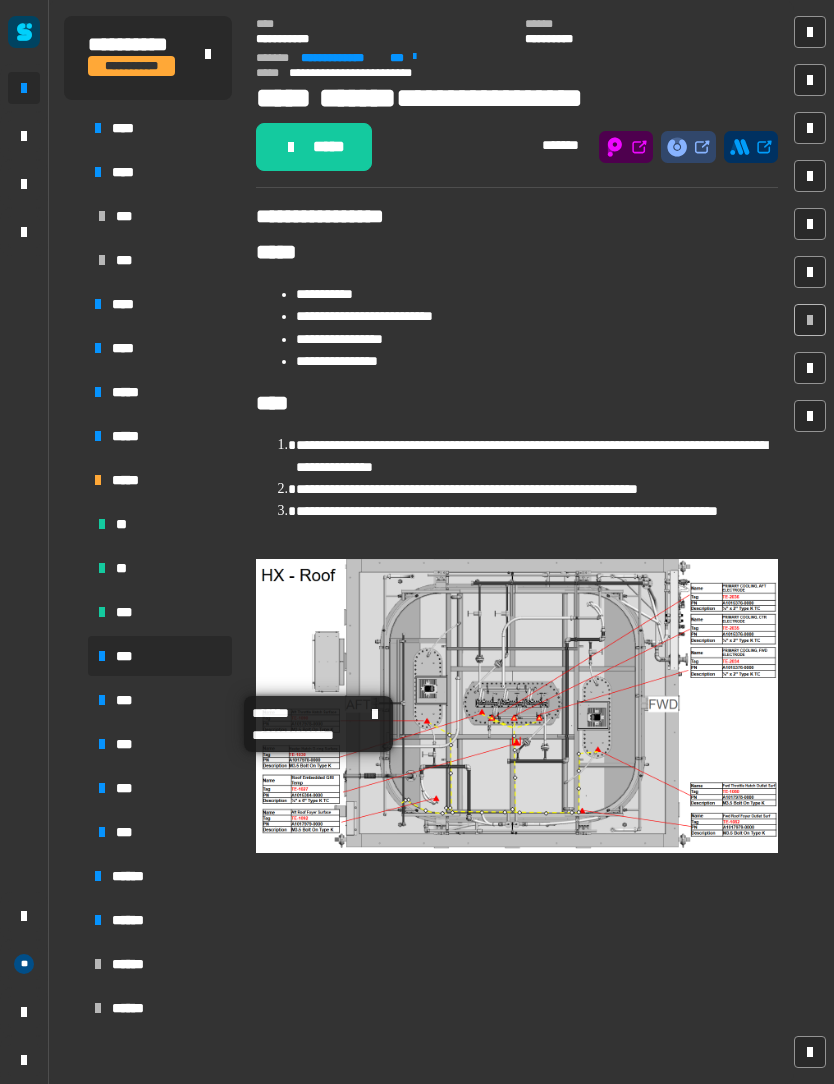 click on "***" at bounding box center (160, 700) 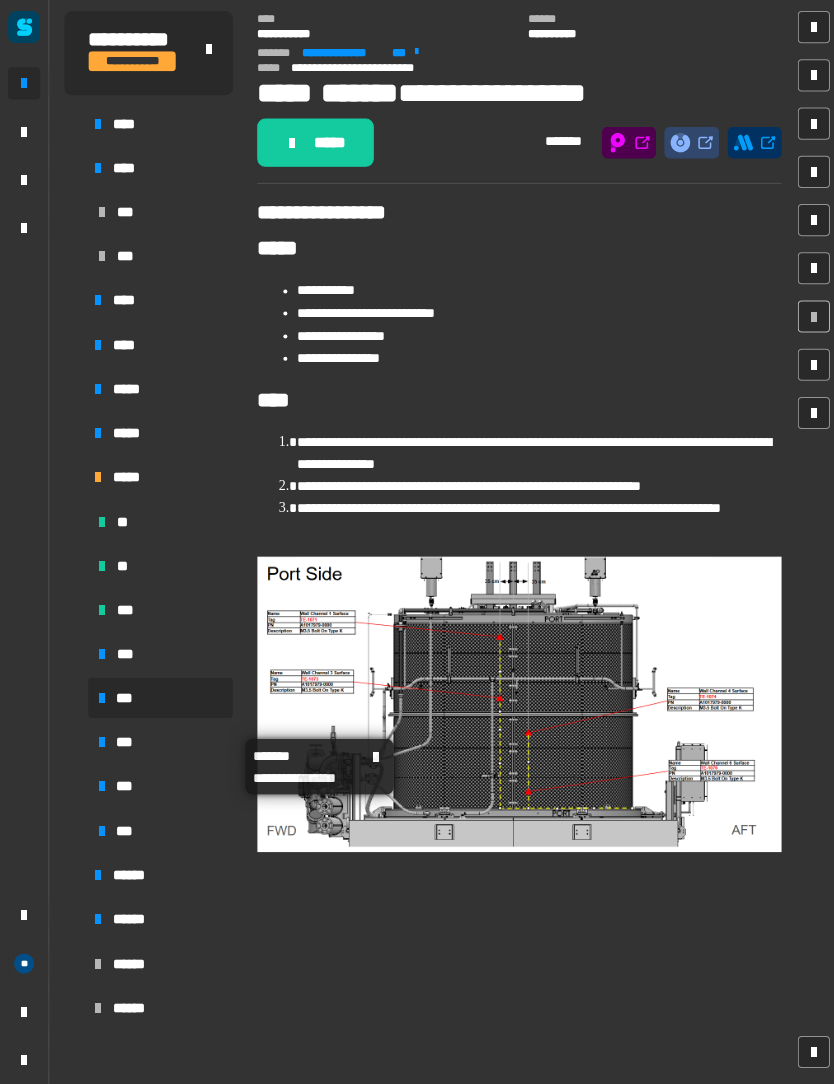 click on "***" at bounding box center [160, 744] 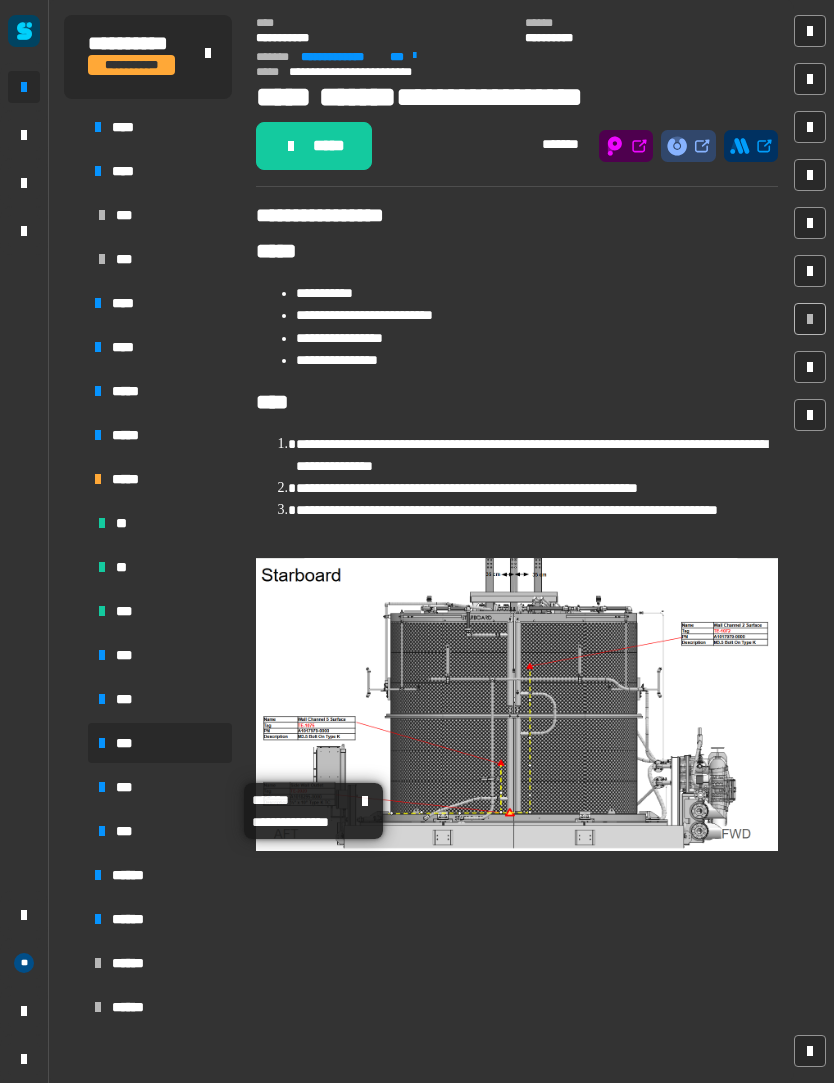 click on "***" at bounding box center (160, 788) 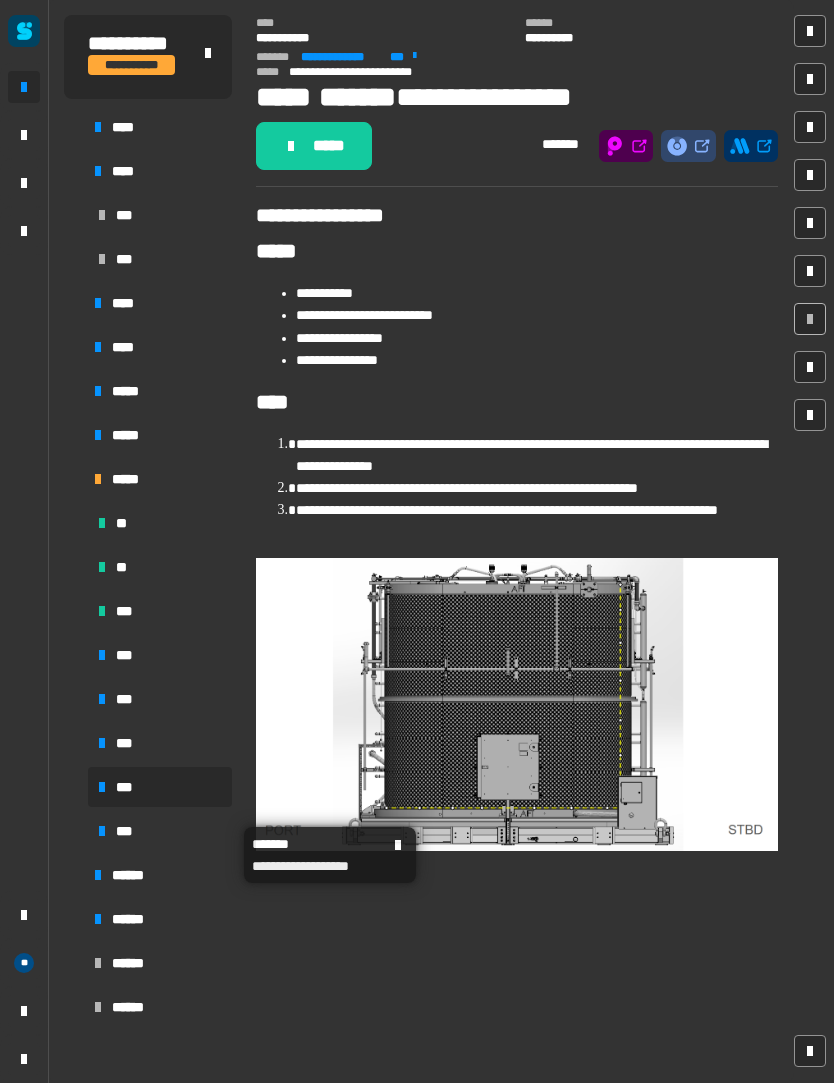 click on "***" at bounding box center [160, 832] 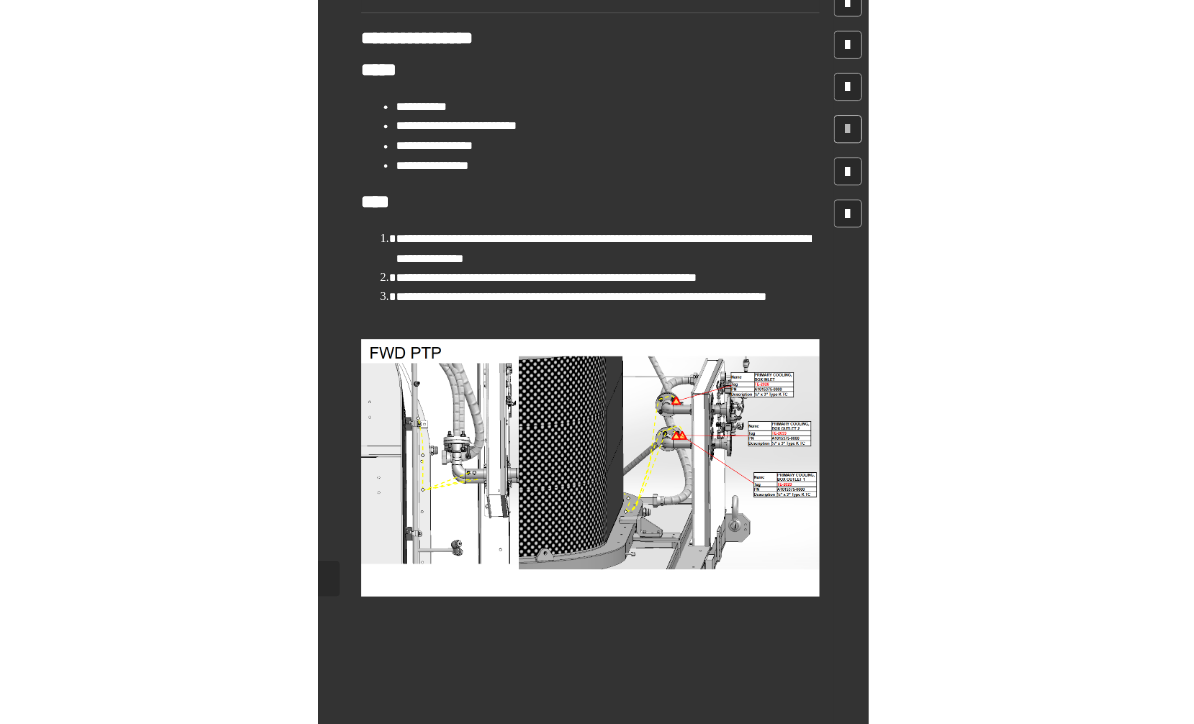 scroll, scrollTop: 0, scrollLeft: 0, axis: both 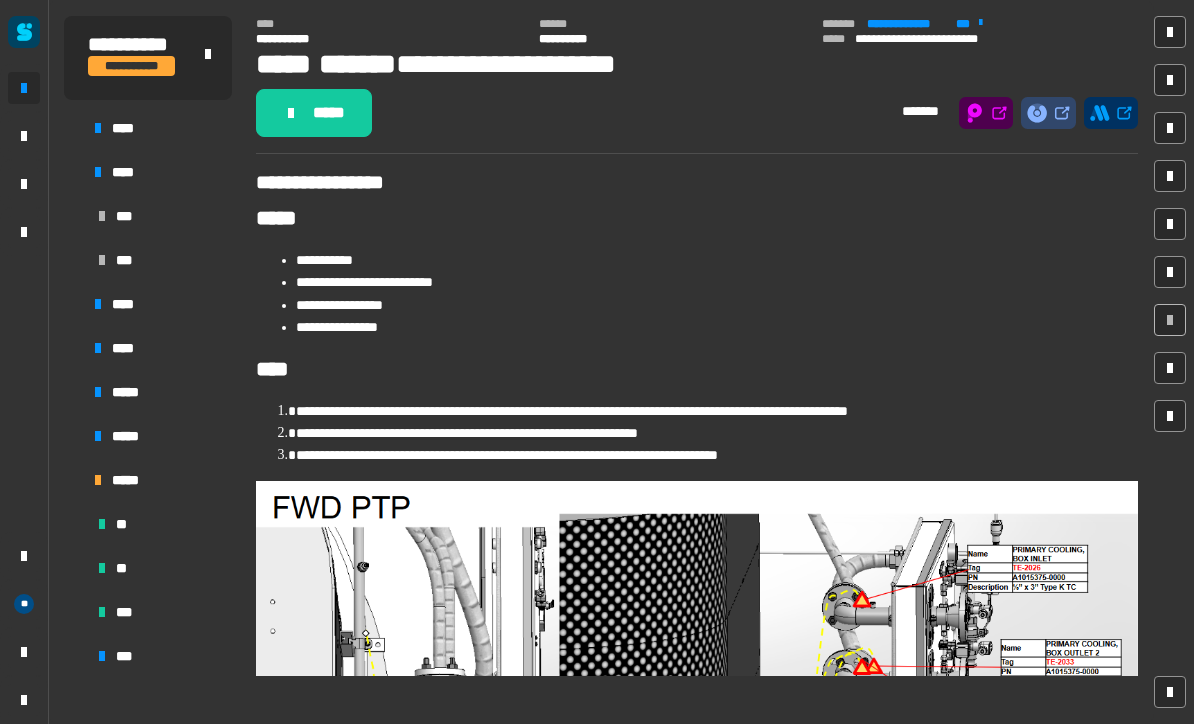 click on "*****" at bounding box center (158, 436) 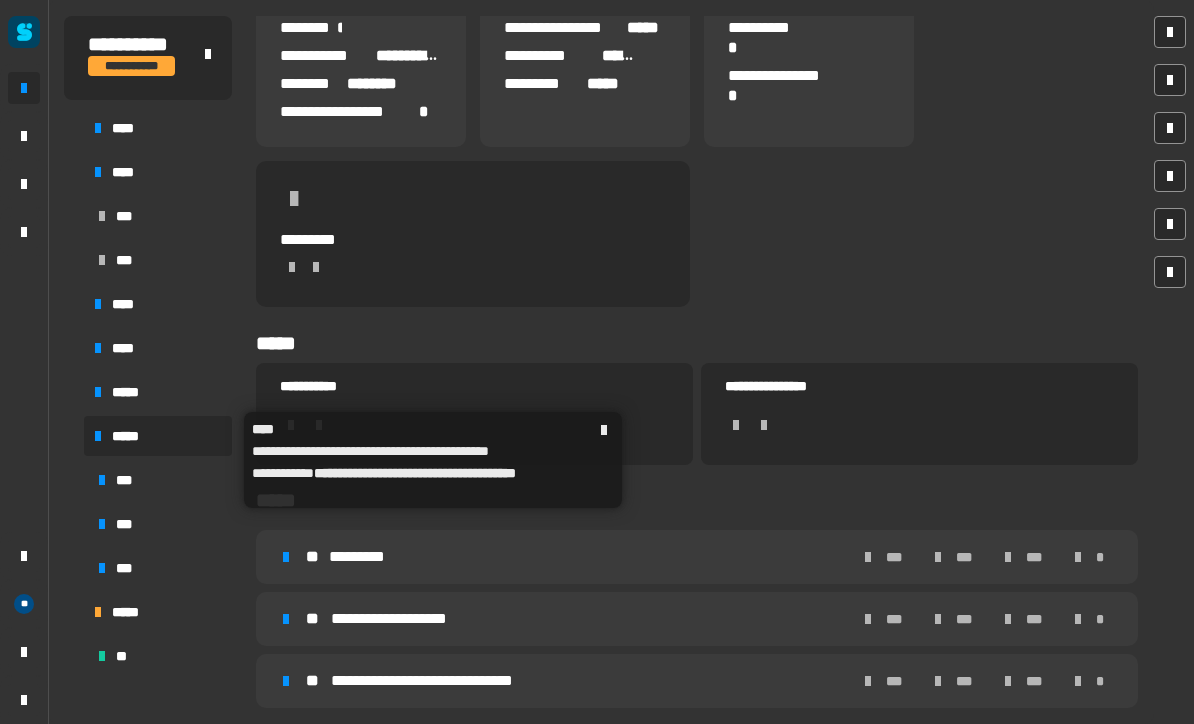 scroll, scrollTop: 187, scrollLeft: 0, axis: vertical 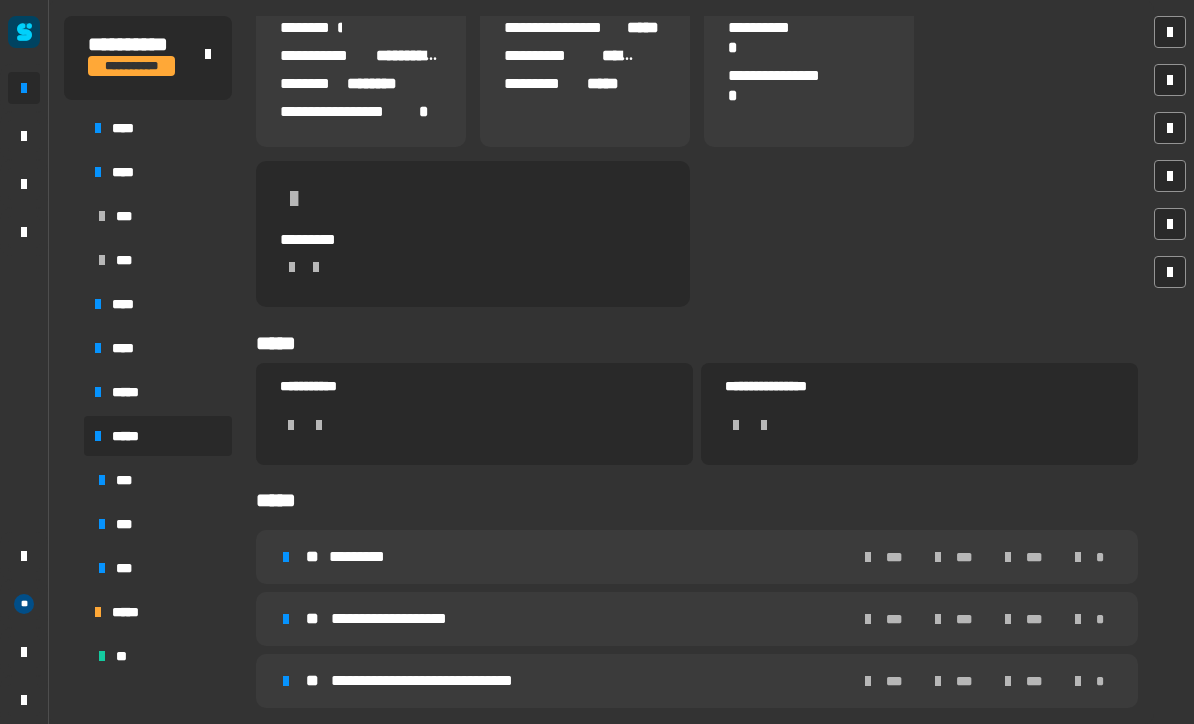 click 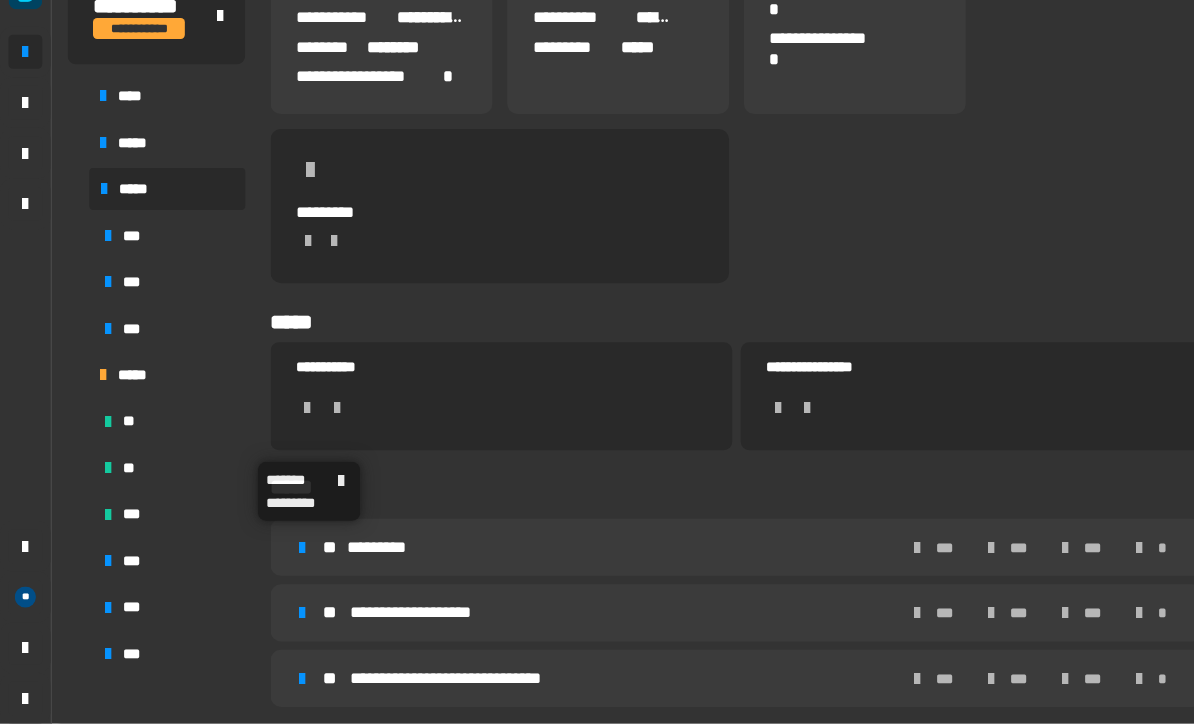 scroll, scrollTop: 211, scrollLeft: 0, axis: vertical 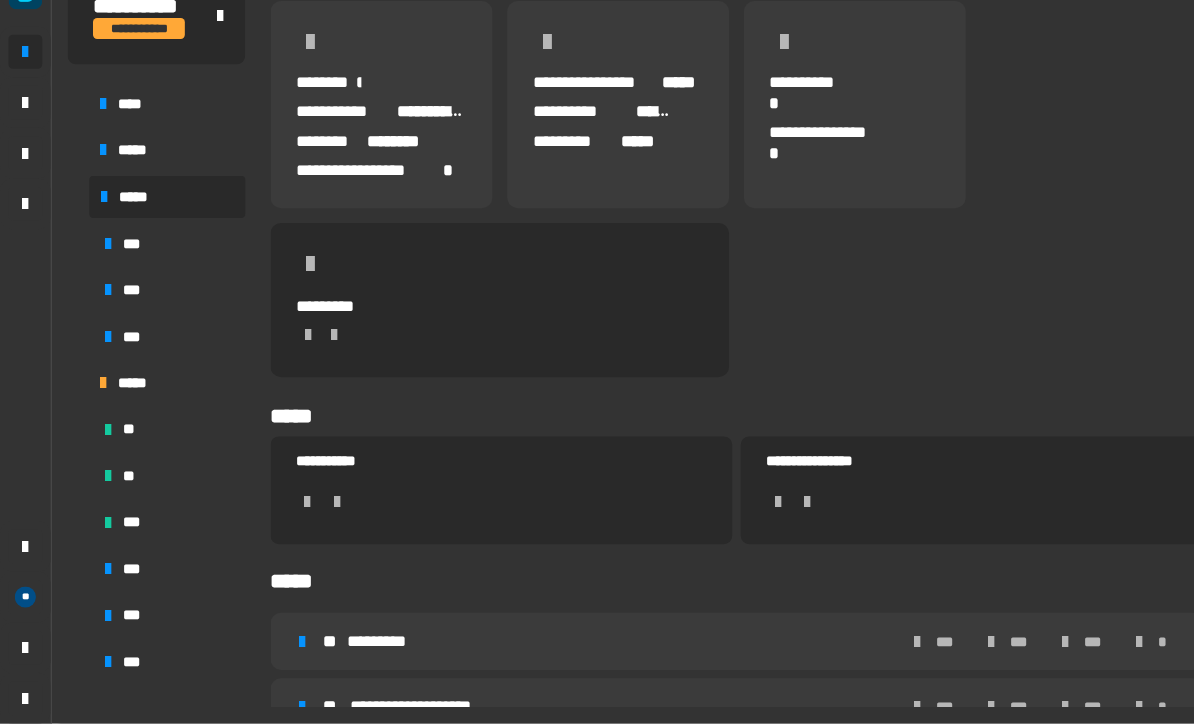click 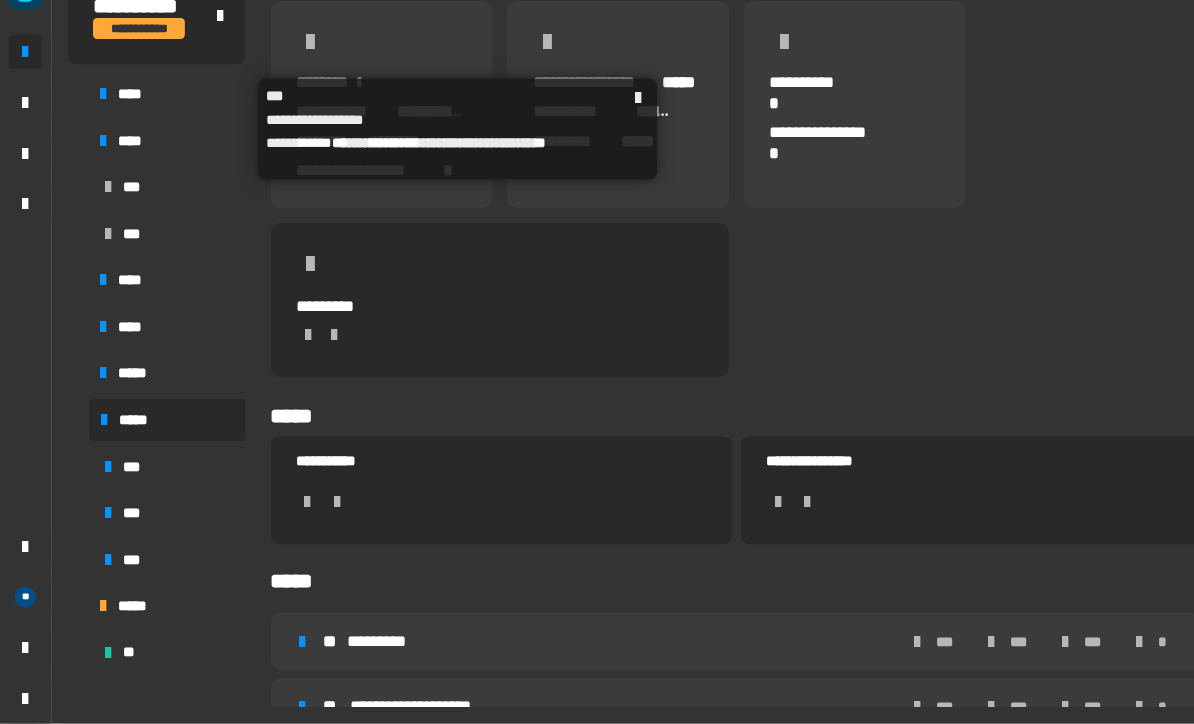 scroll, scrollTop: 0, scrollLeft: 0, axis: both 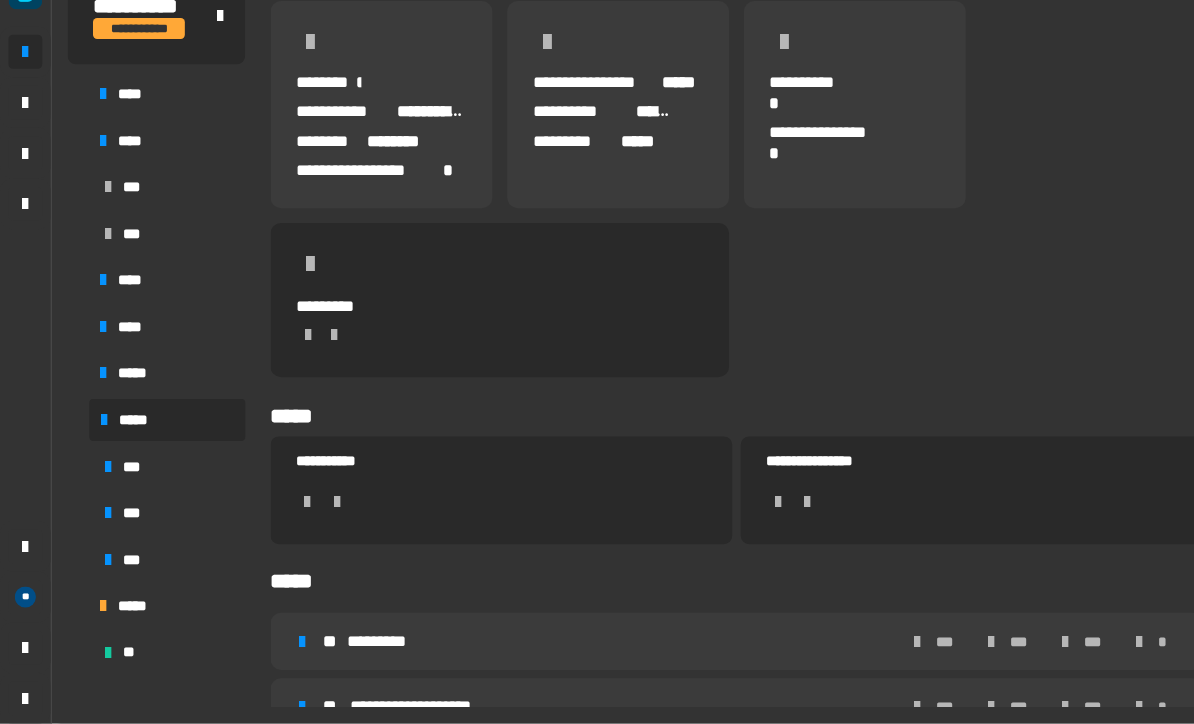 click on "****" at bounding box center [158, 348] 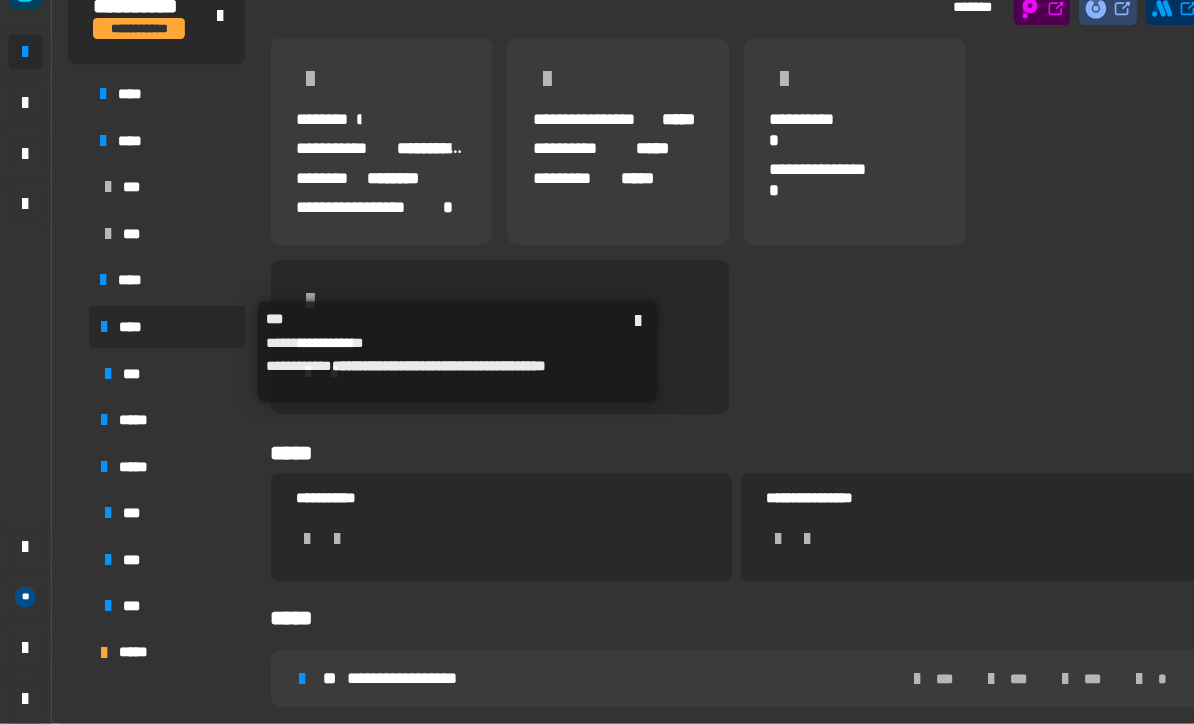 scroll, scrollTop: 63, scrollLeft: 0, axis: vertical 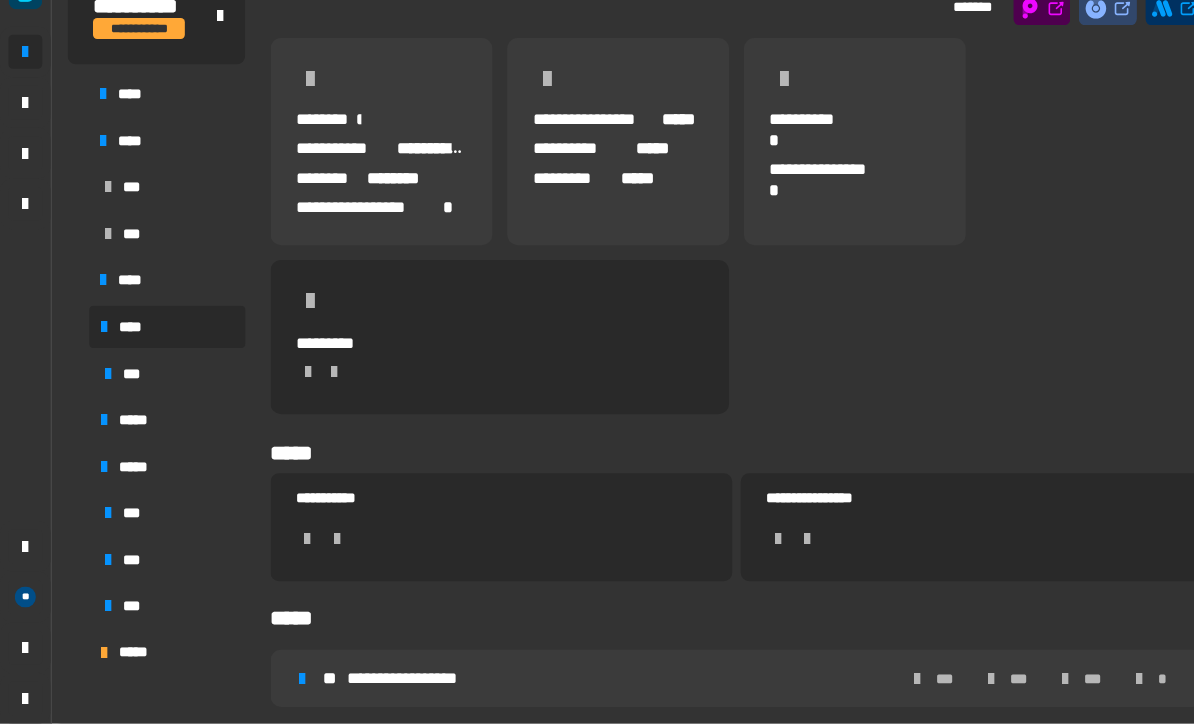 click on "**********" at bounding box center [393, 681] 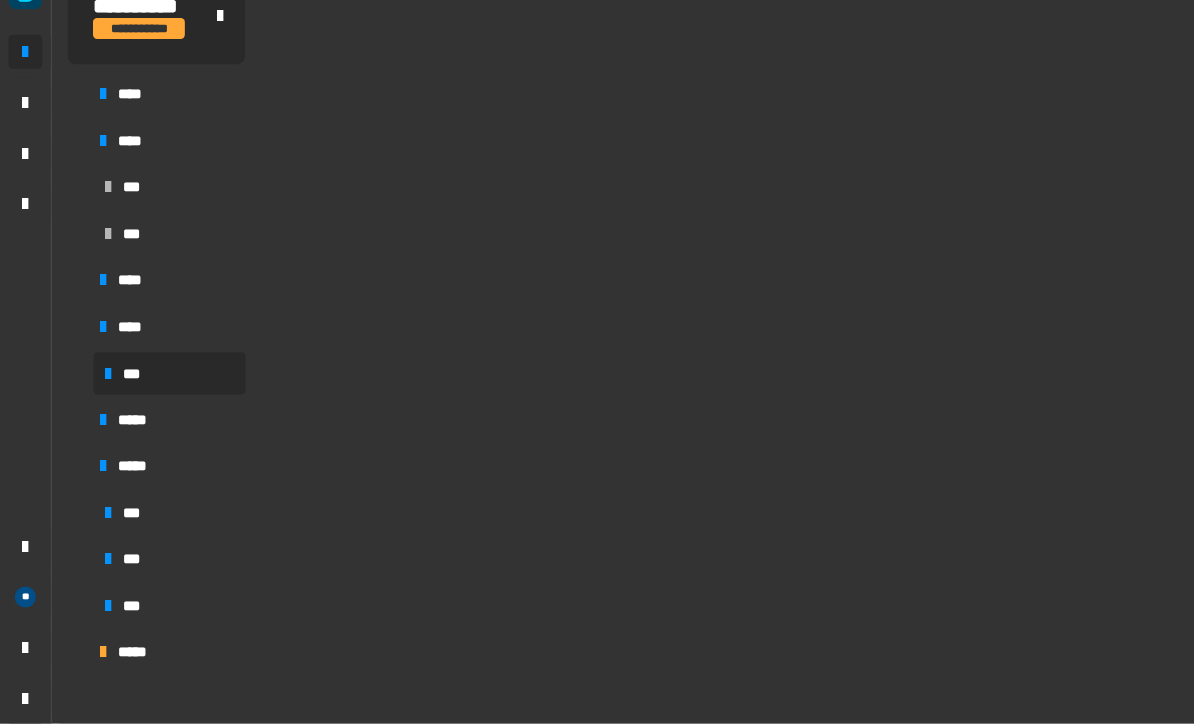 scroll, scrollTop: 0, scrollLeft: 0, axis: both 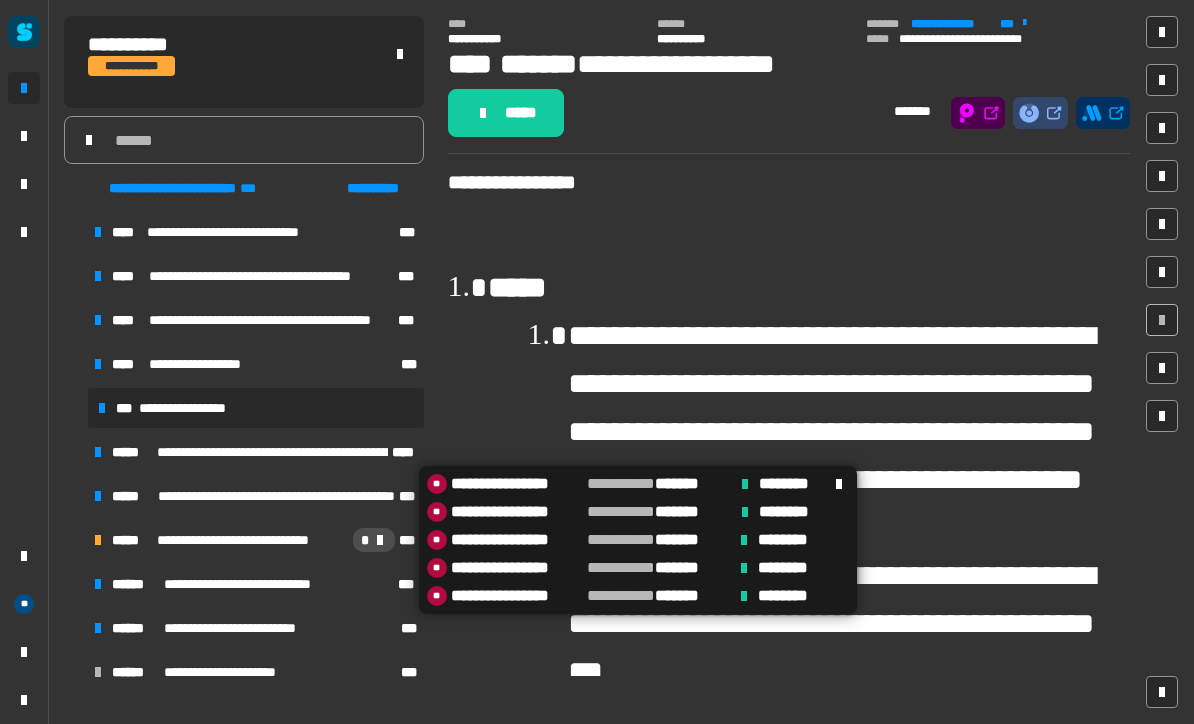 click 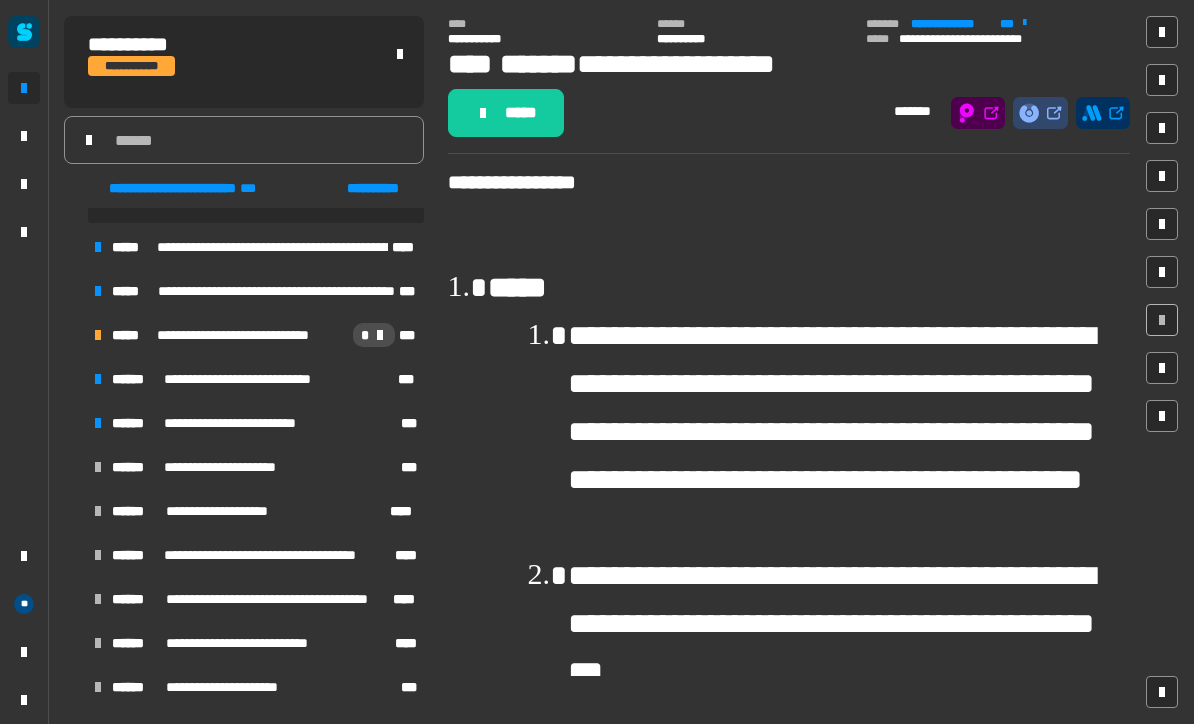 scroll, scrollTop: 204, scrollLeft: 0, axis: vertical 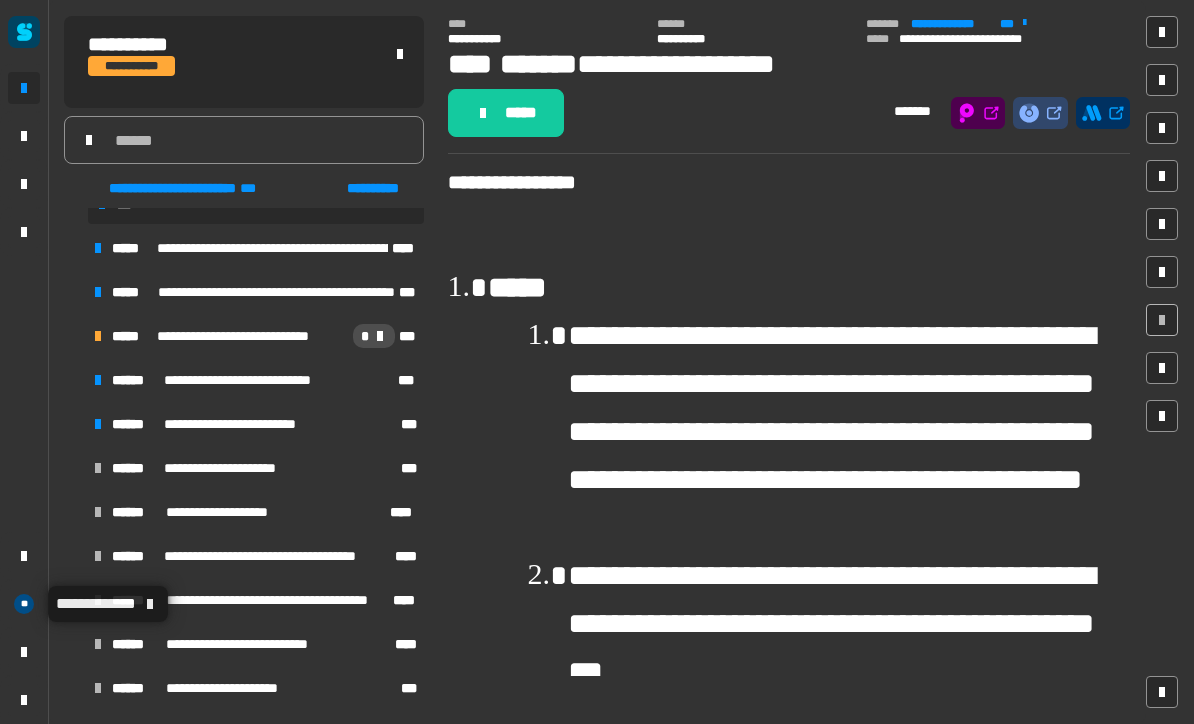 click at bounding box center [150, 604] 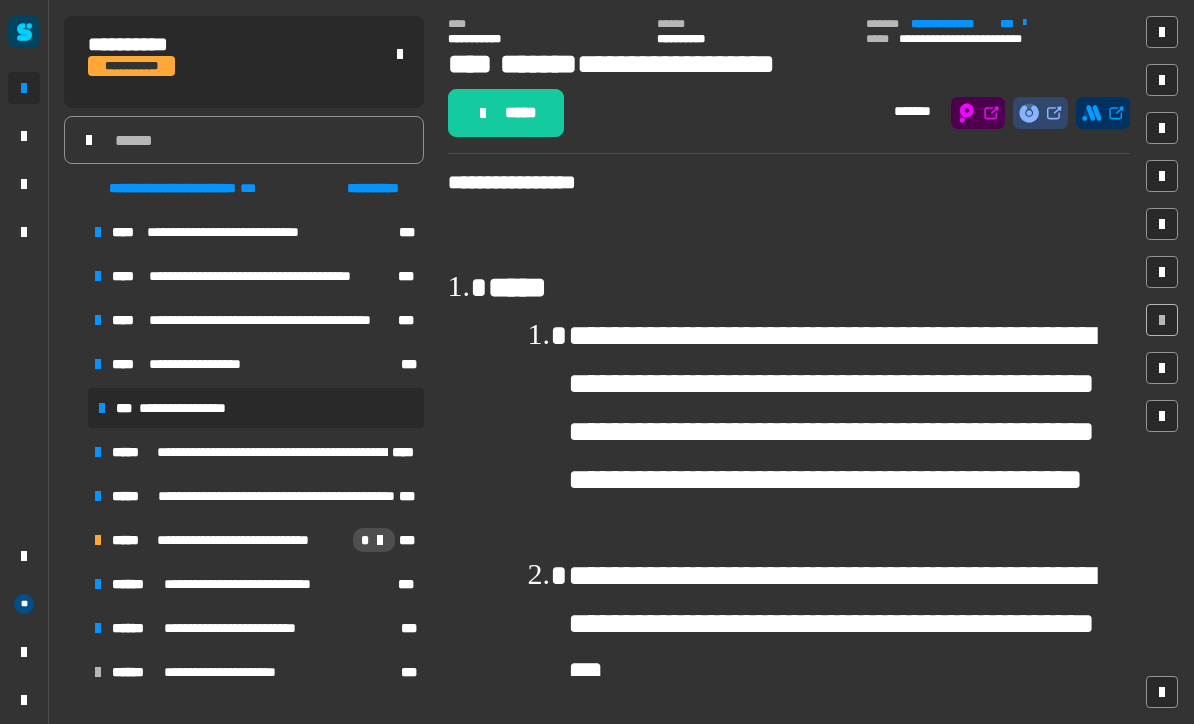 scroll, scrollTop: 0, scrollLeft: 0, axis: both 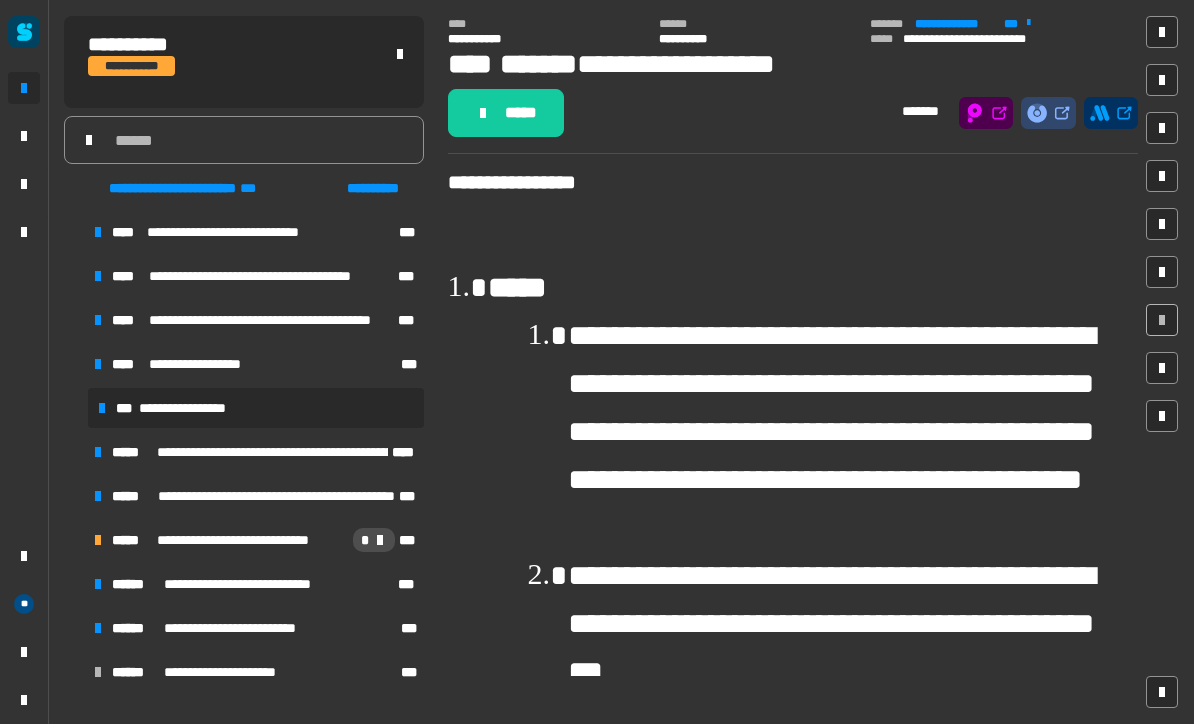click on "*****" 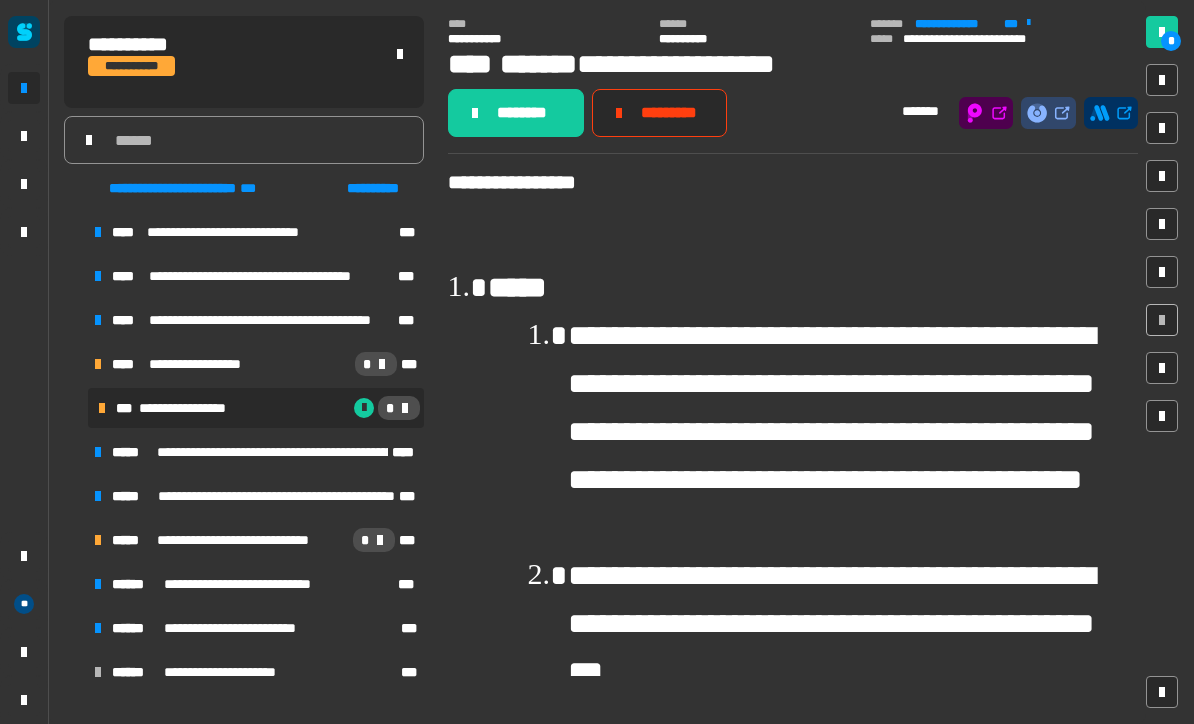 click on "********" 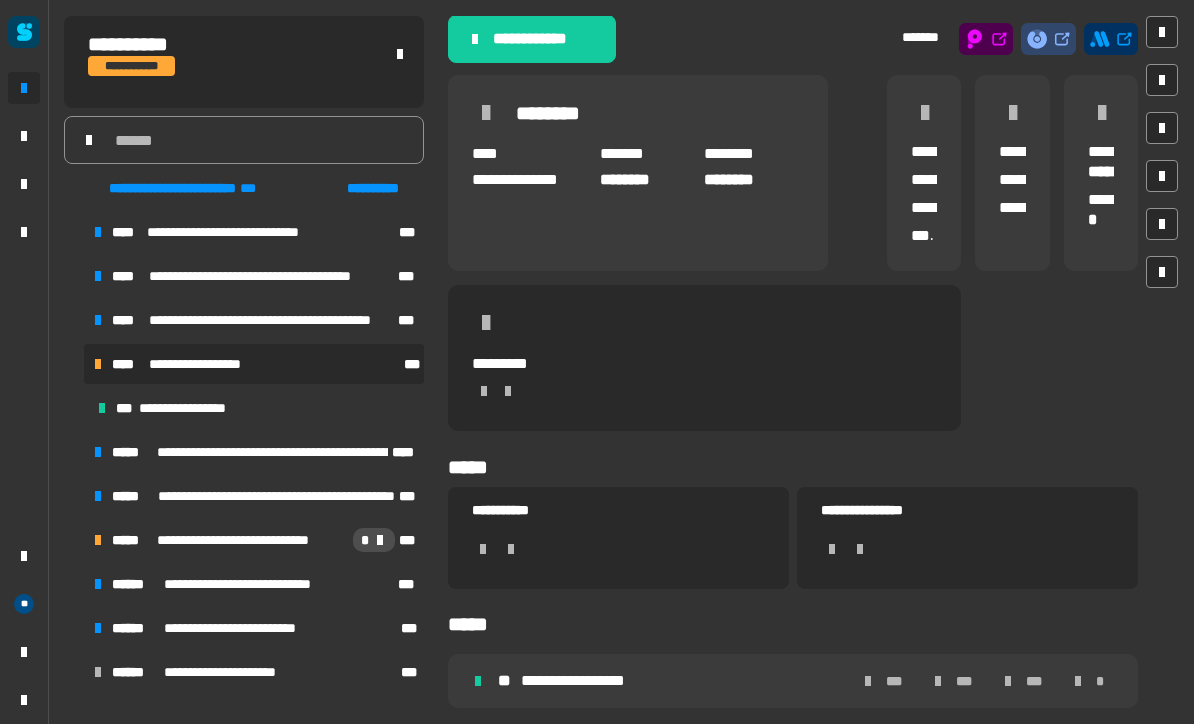 scroll, scrollTop: 79, scrollLeft: 0, axis: vertical 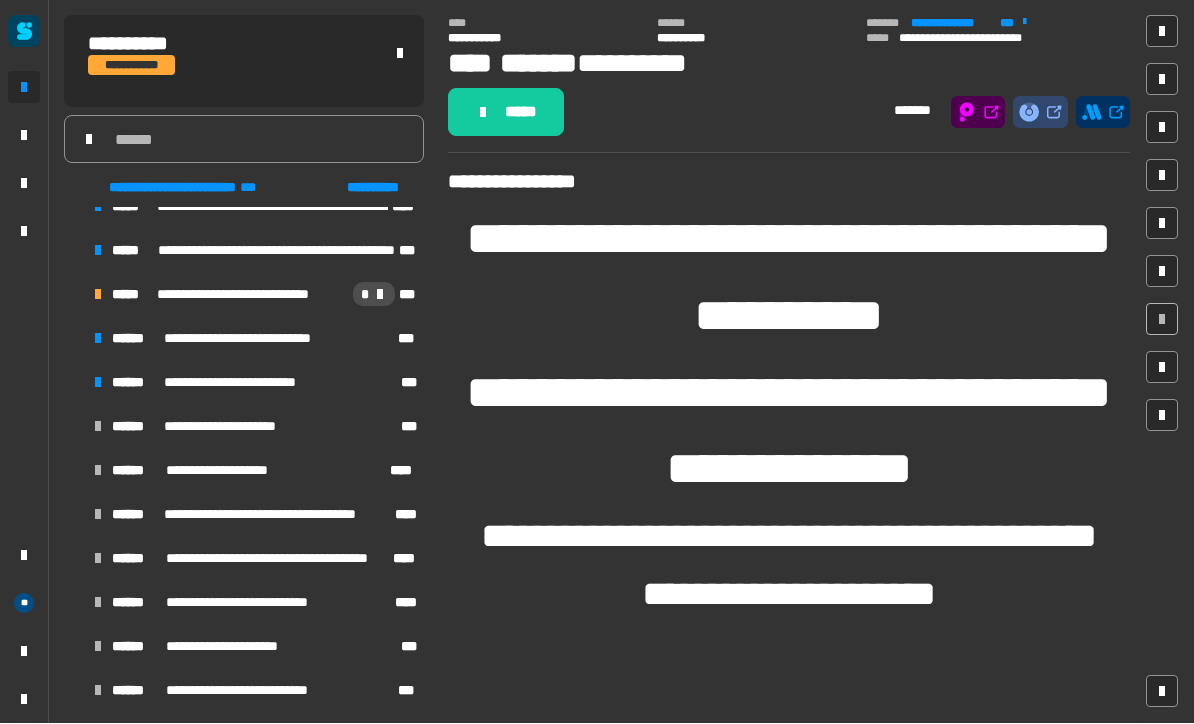 click on "**********" at bounding box center (254, 295) 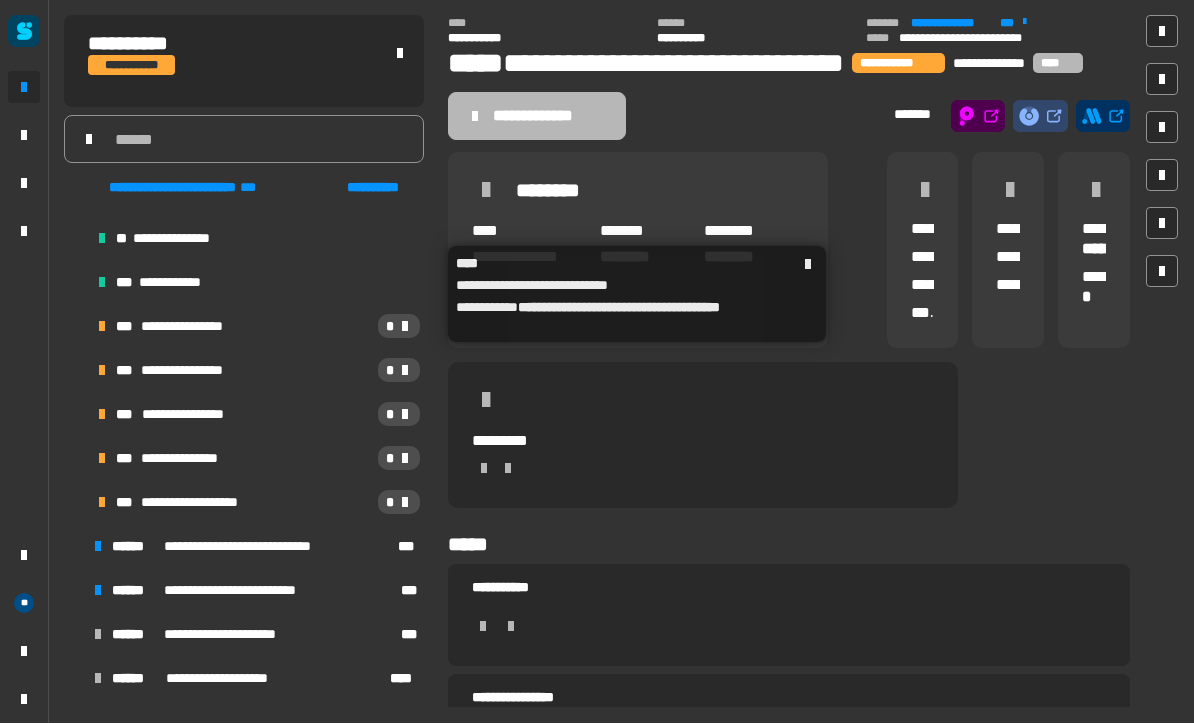 scroll, scrollTop: 522, scrollLeft: 0, axis: vertical 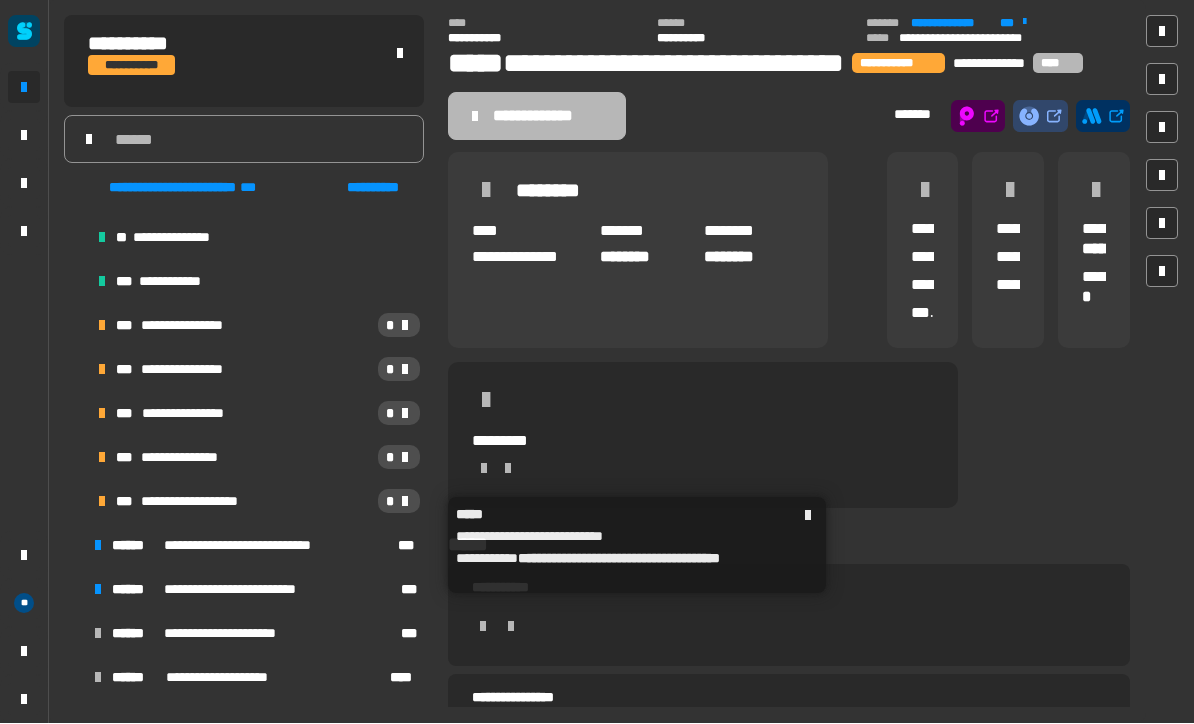 click at bounding box center [74, 546] 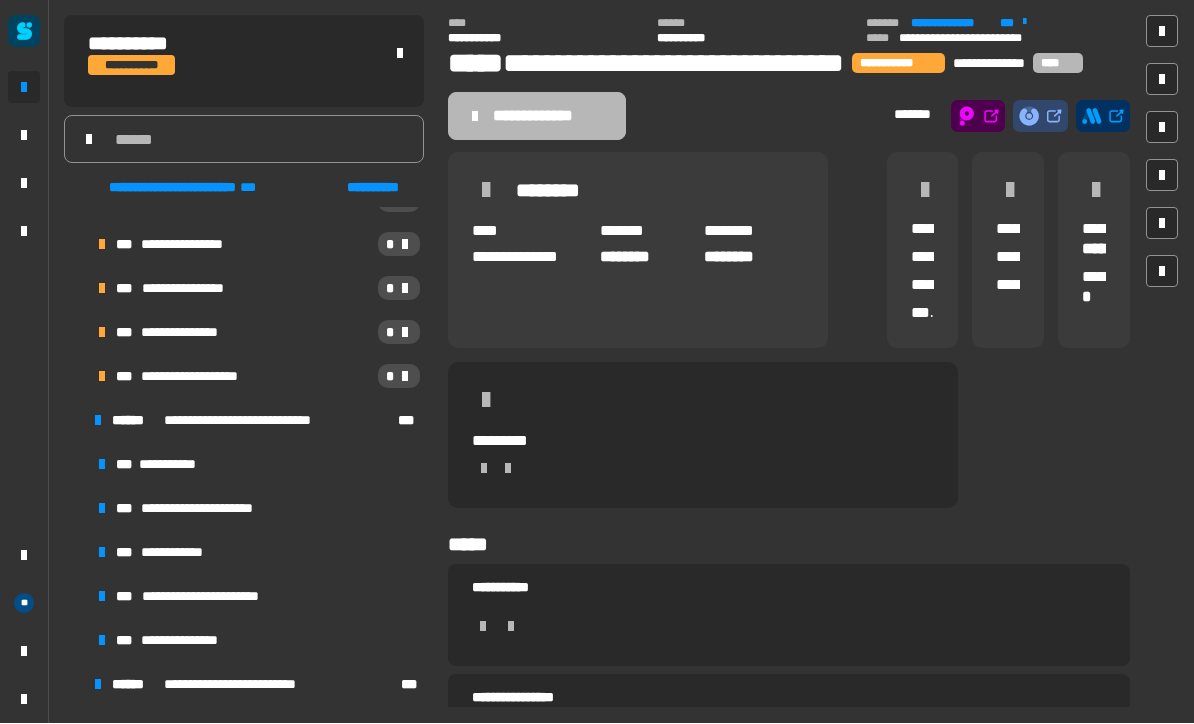 scroll, scrollTop: 662, scrollLeft: 0, axis: vertical 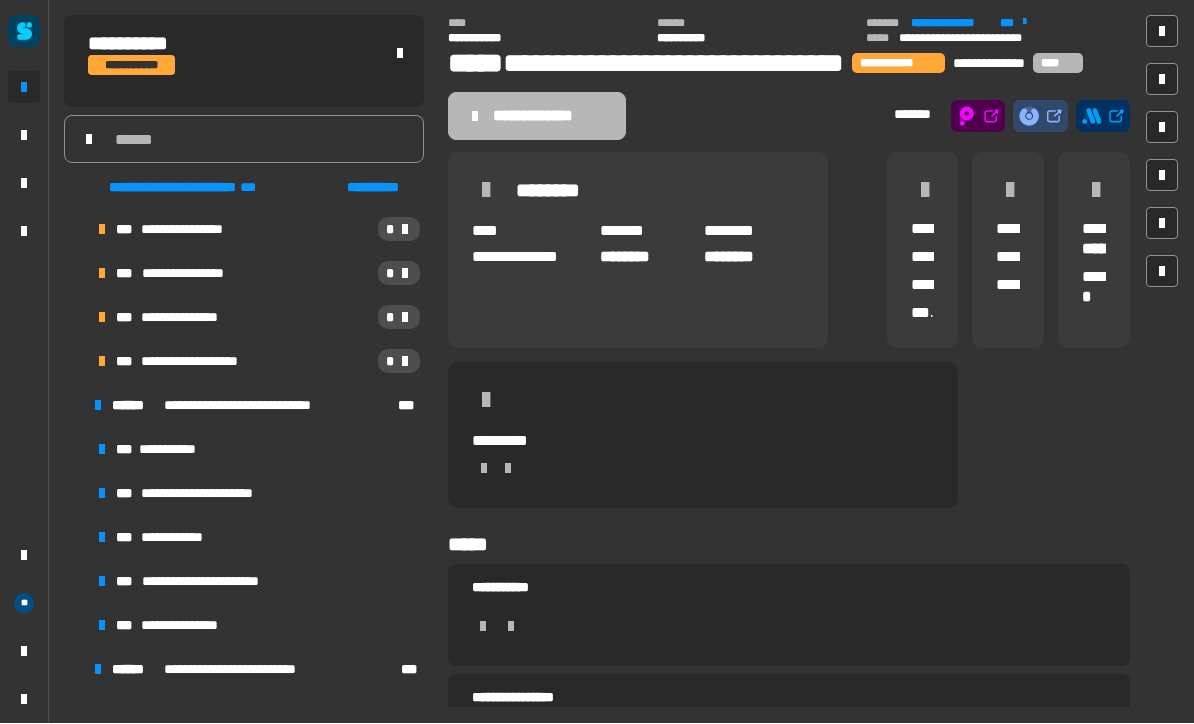 click on "**********" at bounding box center [256, 582] 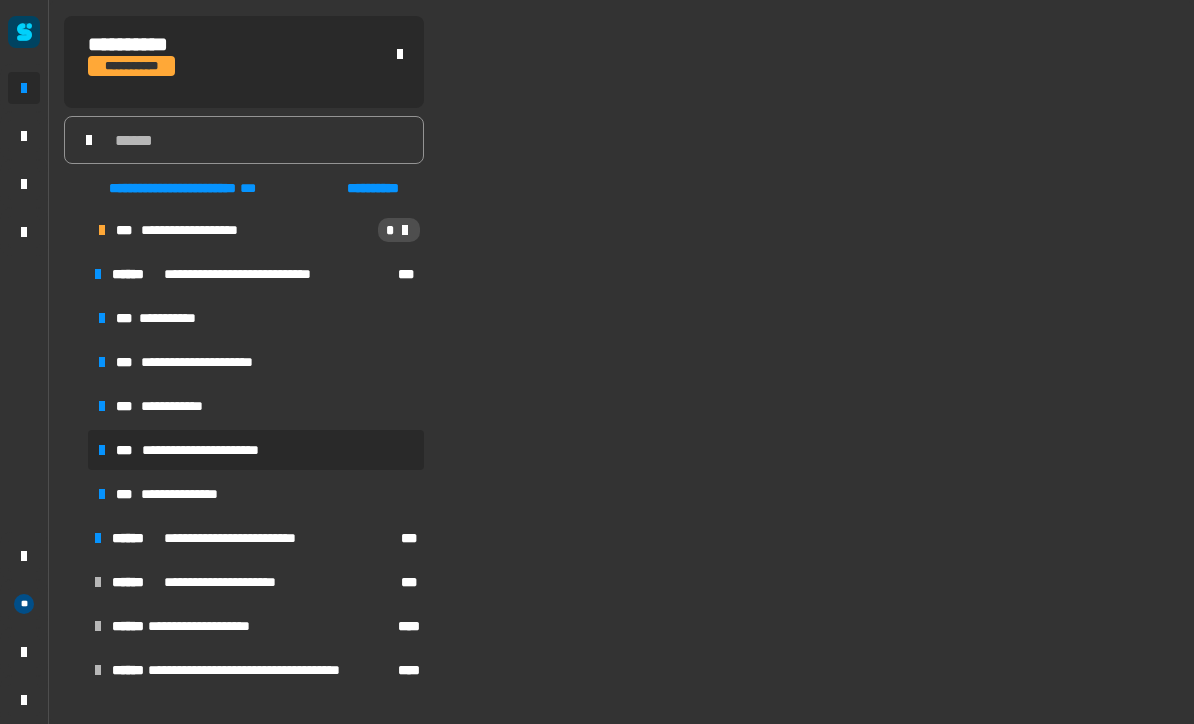 scroll, scrollTop: 0, scrollLeft: 0, axis: both 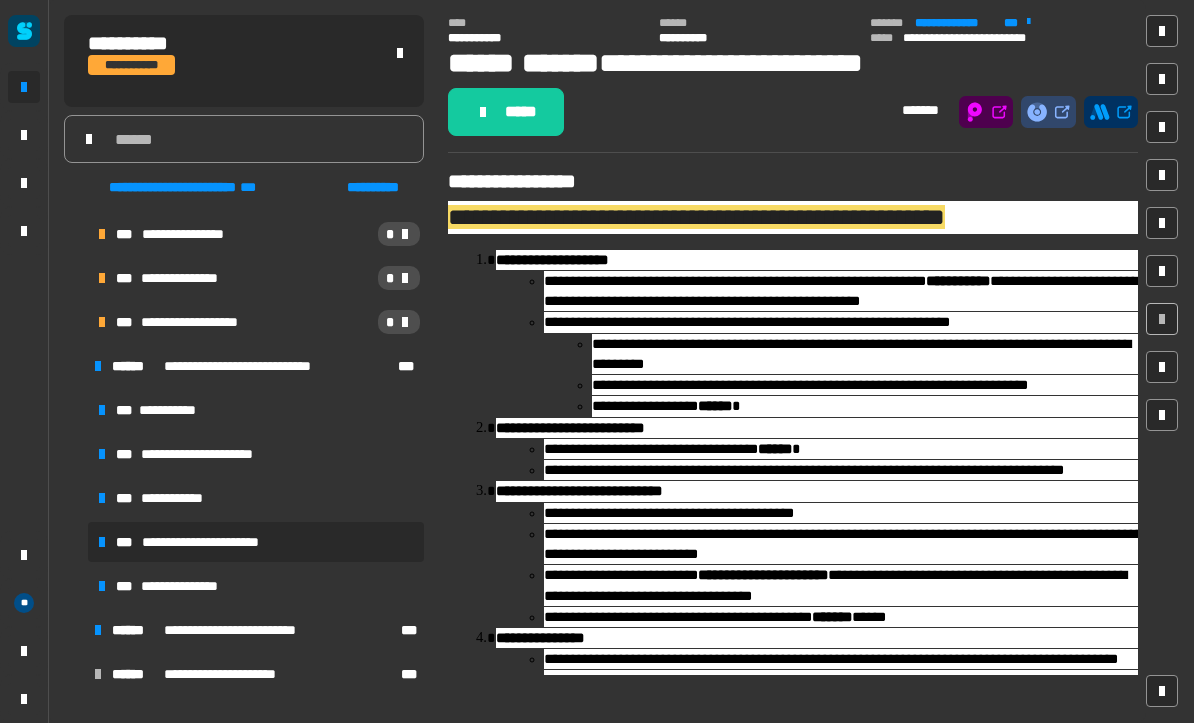 click on "**********" at bounding box center (256, 455) 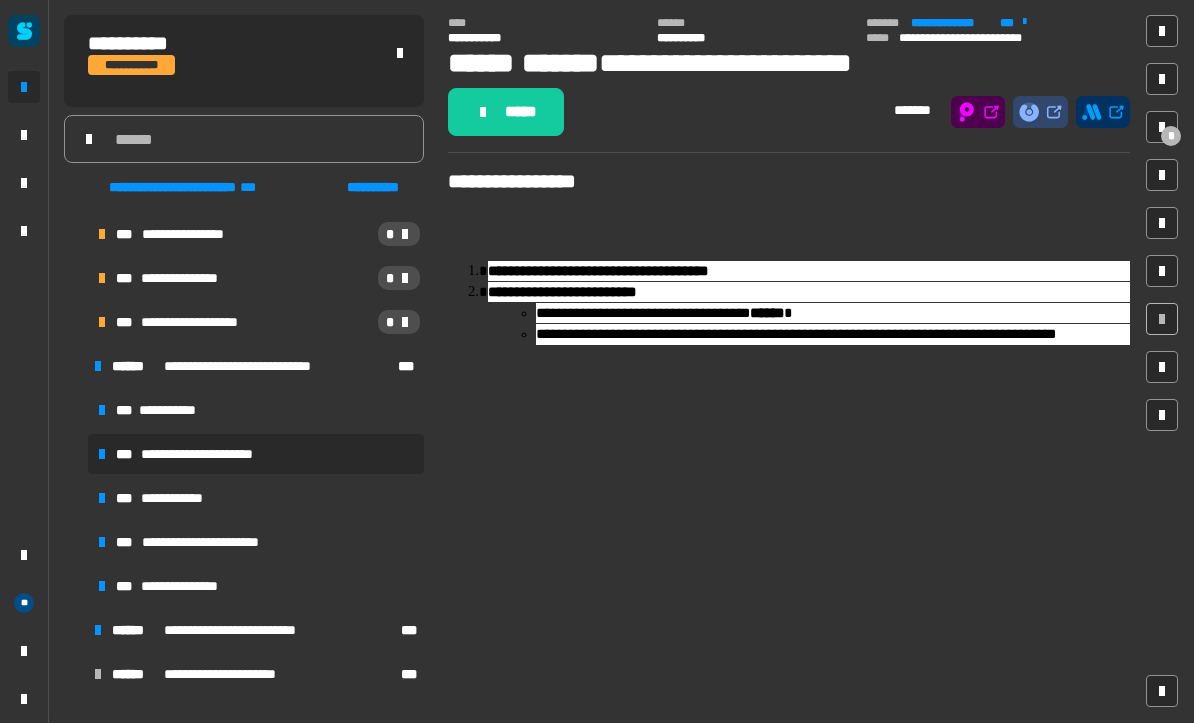 click on "**********" at bounding box center (256, 411) 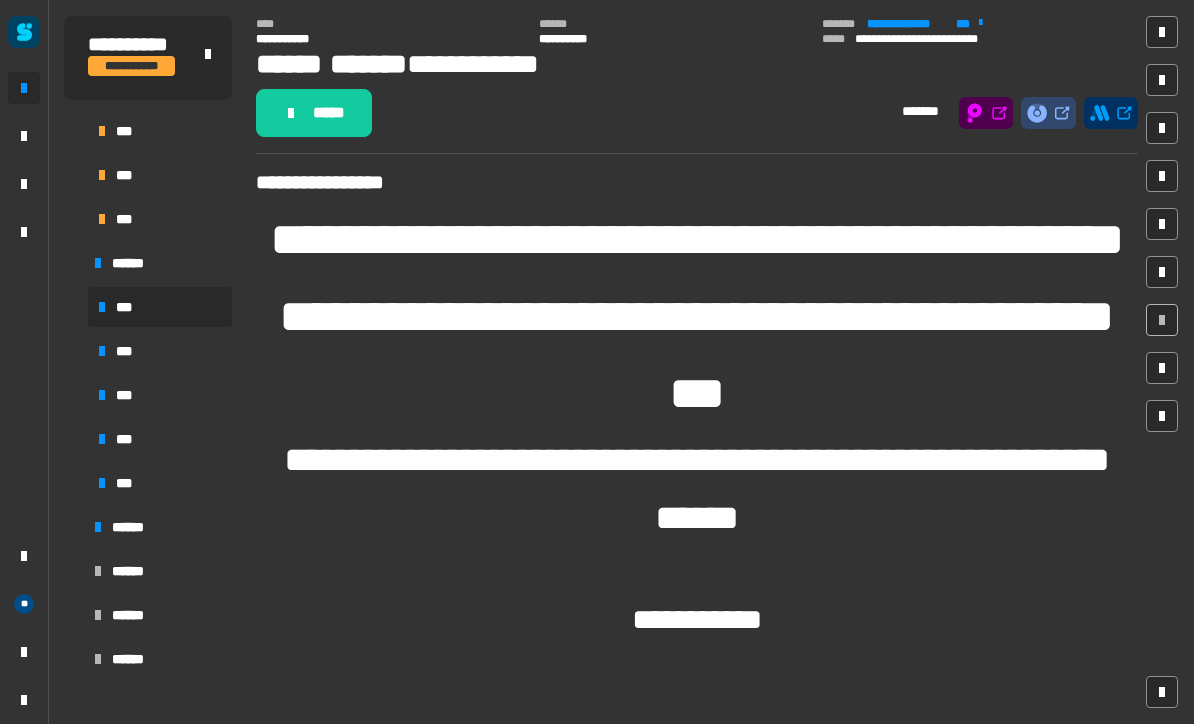 scroll, scrollTop: 0, scrollLeft: 0, axis: both 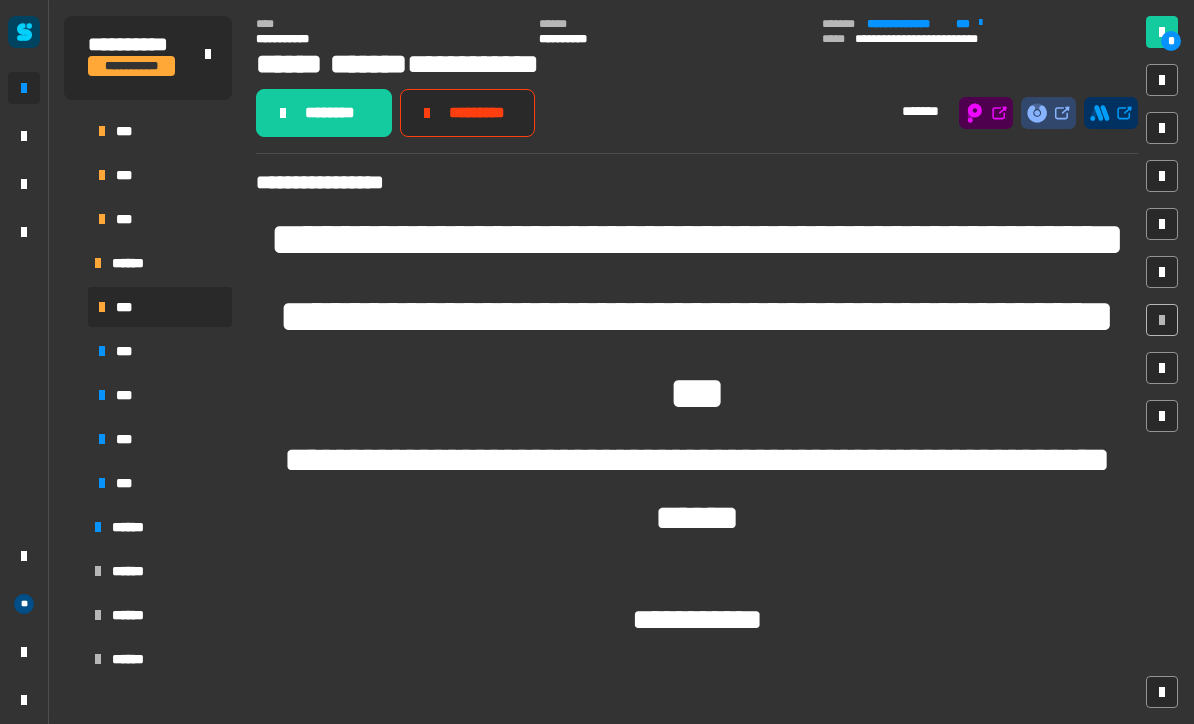 click on "********" 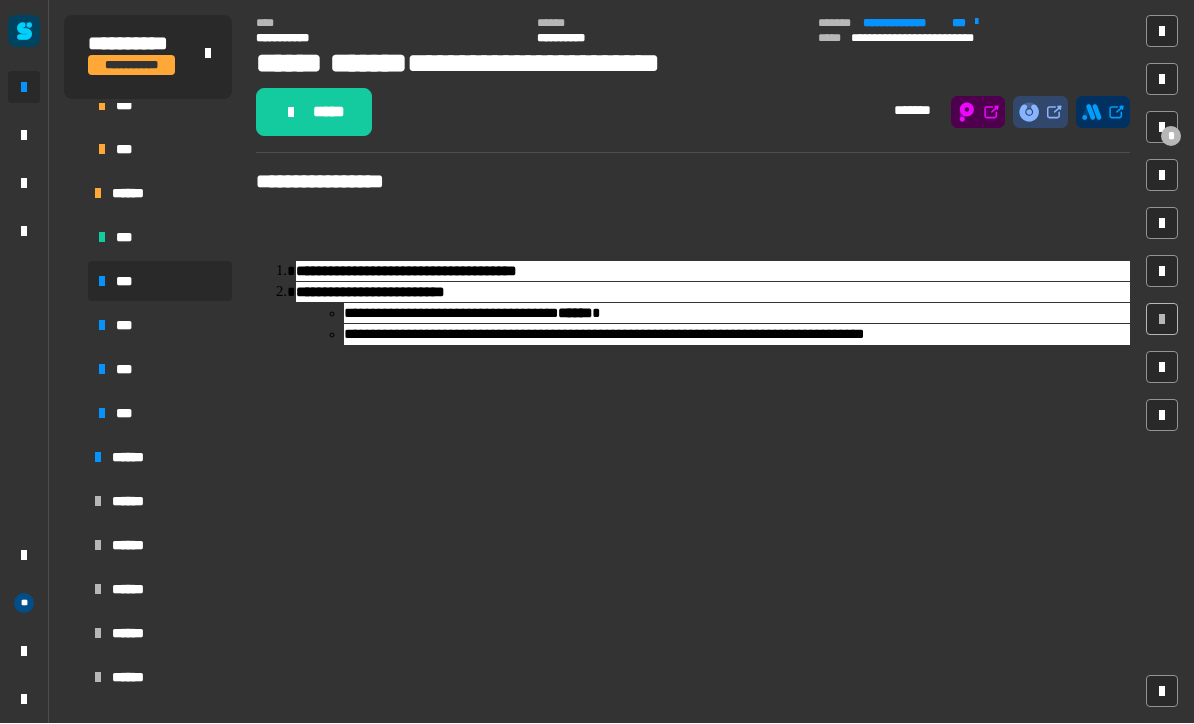 scroll, scrollTop: 758, scrollLeft: 0, axis: vertical 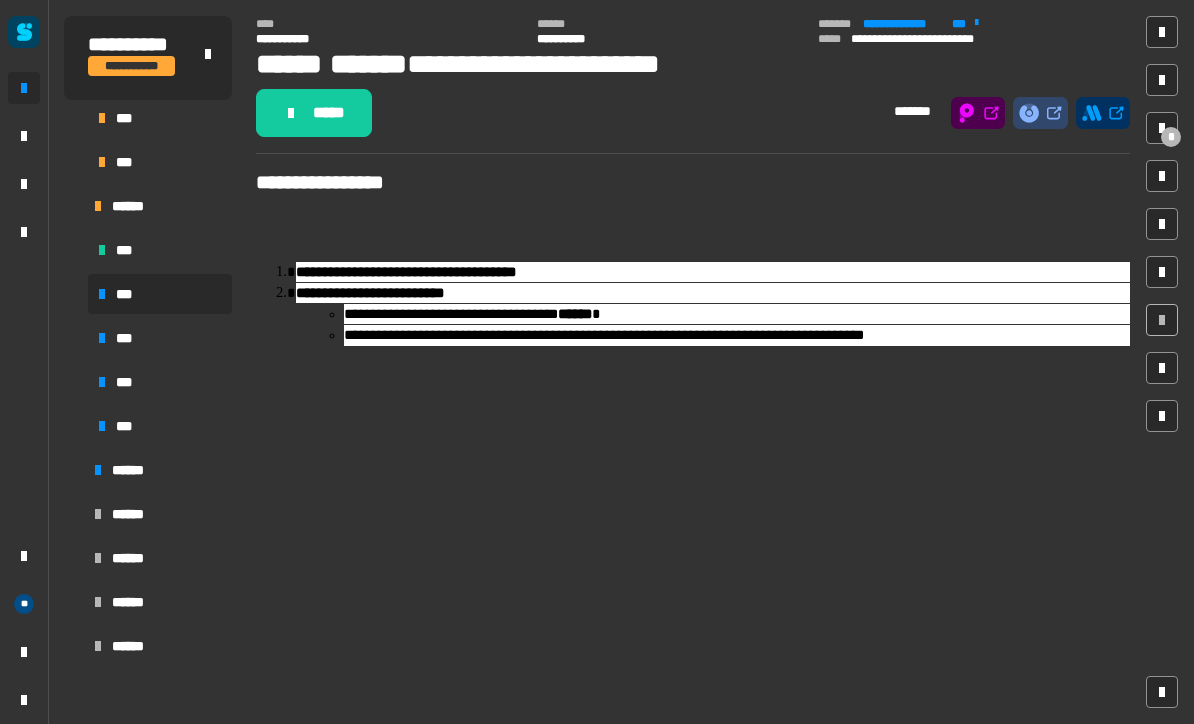 click on "**********" 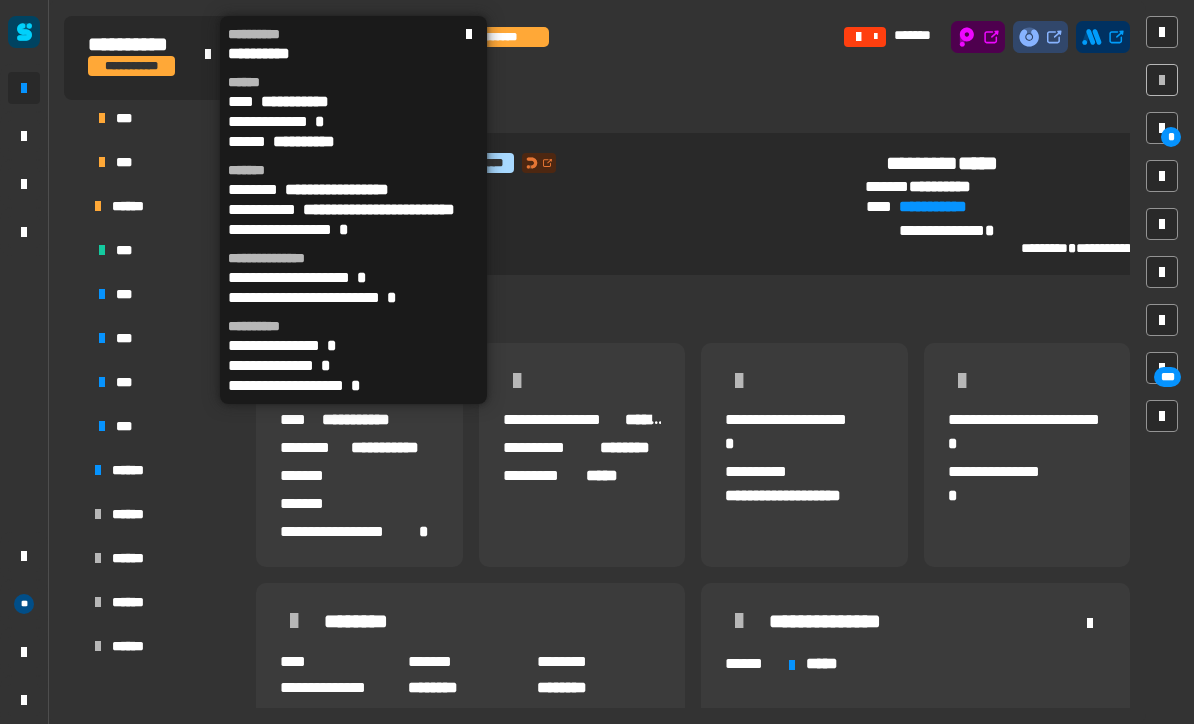 click 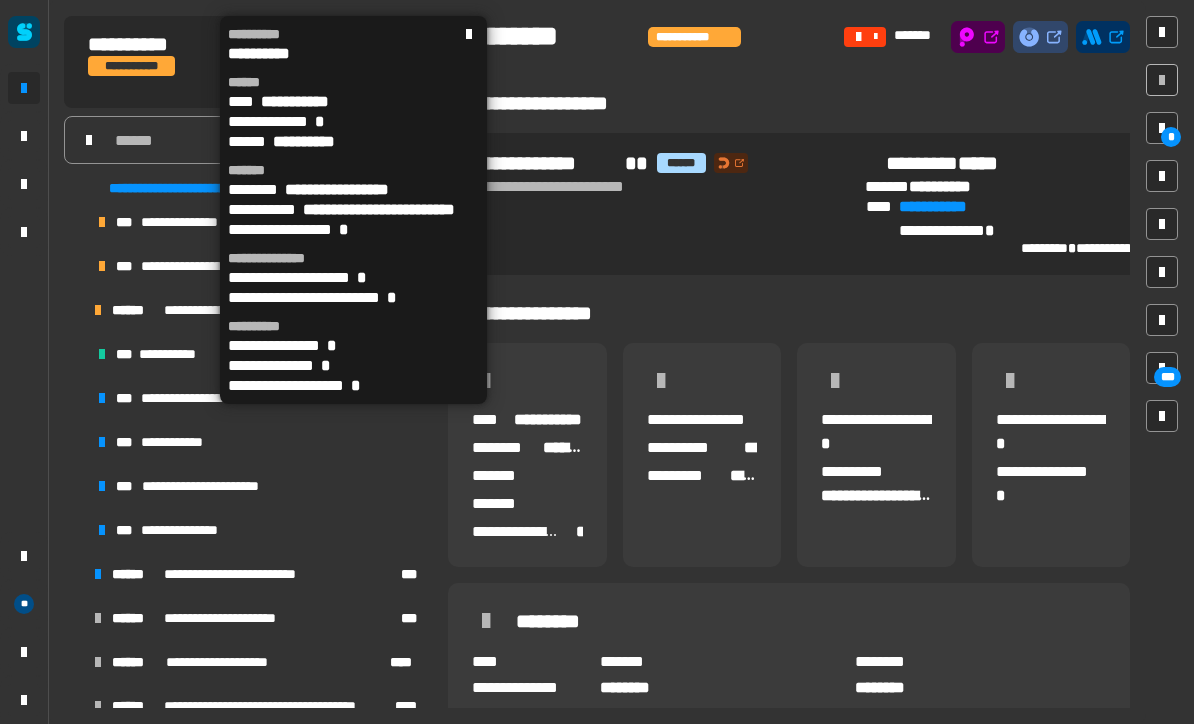 click 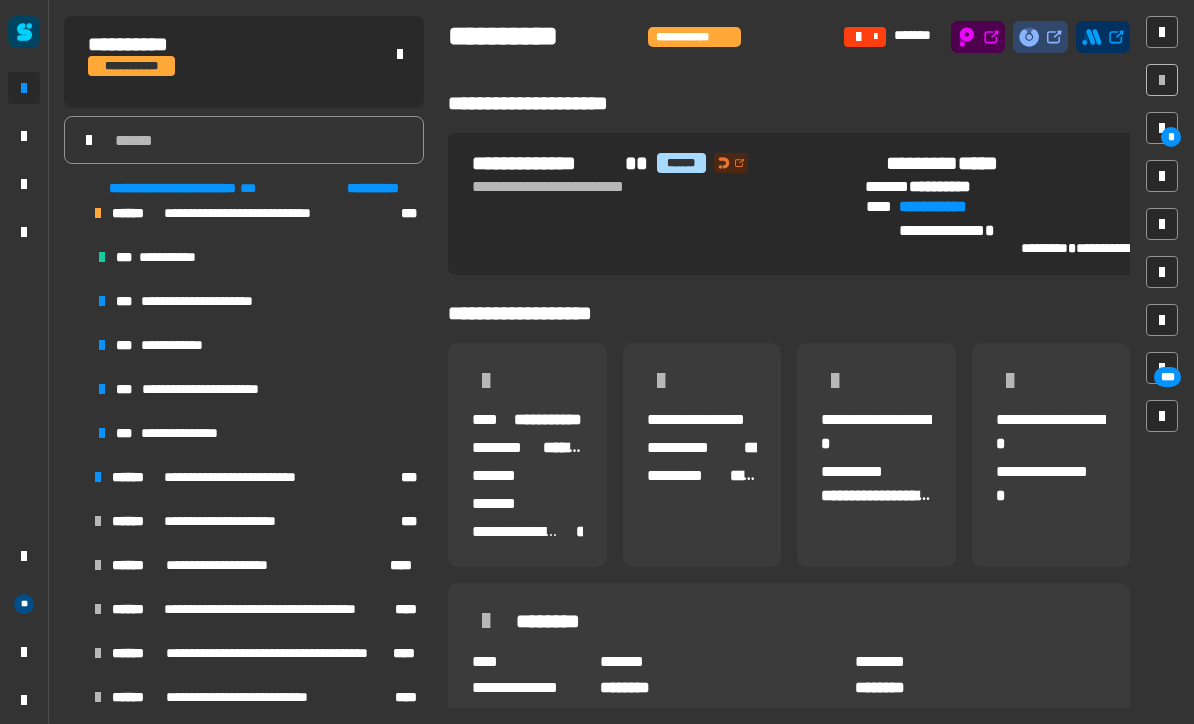 scroll, scrollTop: 846, scrollLeft: 0, axis: vertical 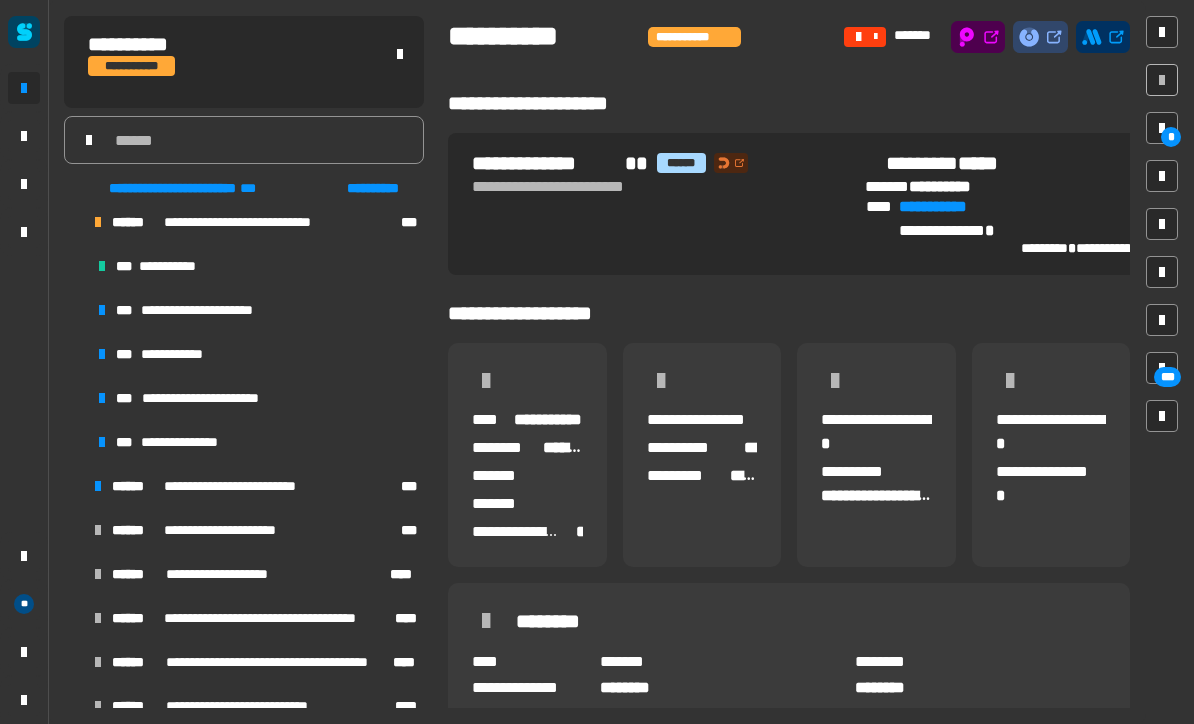 click on "**********" at bounding box center [256, 310] 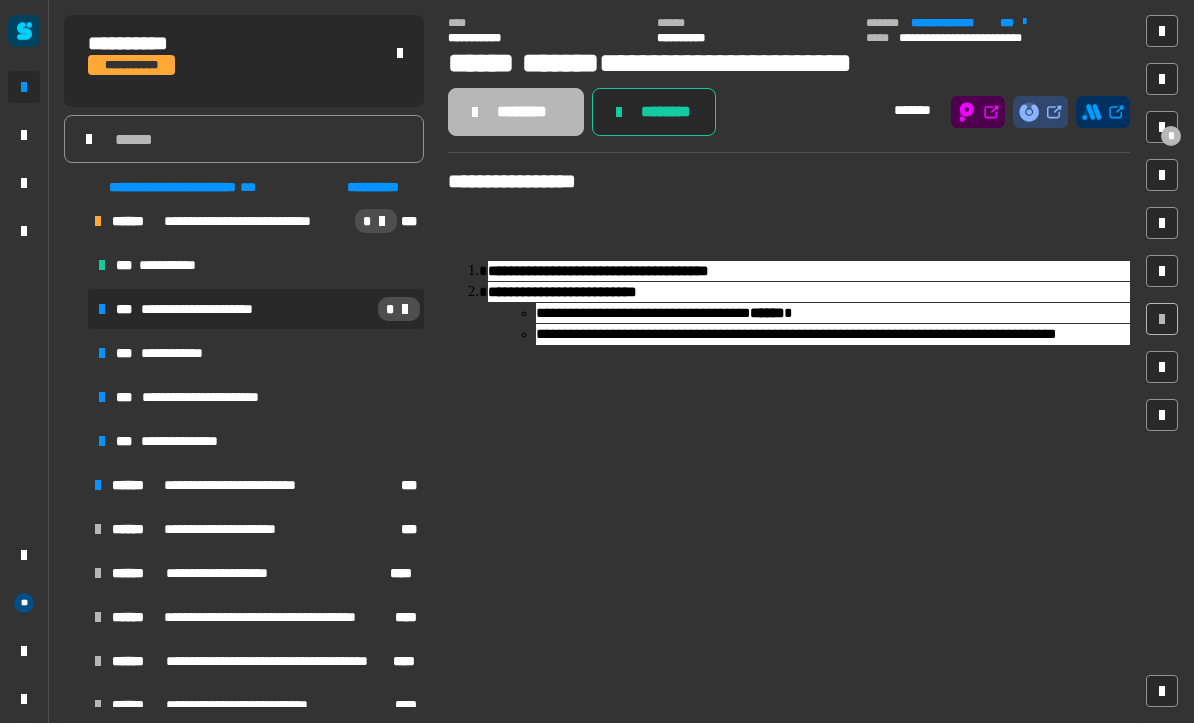 click on "*" at bounding box center (1171, 137) 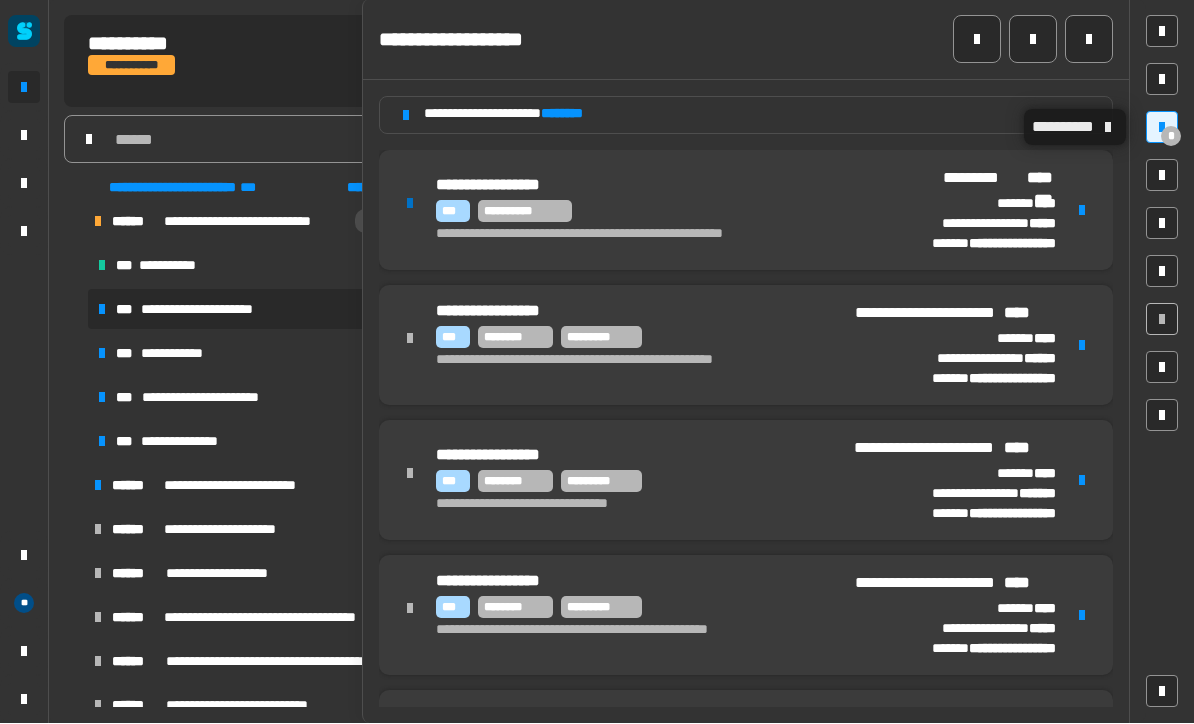 scroll, scrollTop: 0, scrollLeft: 0, axis: both 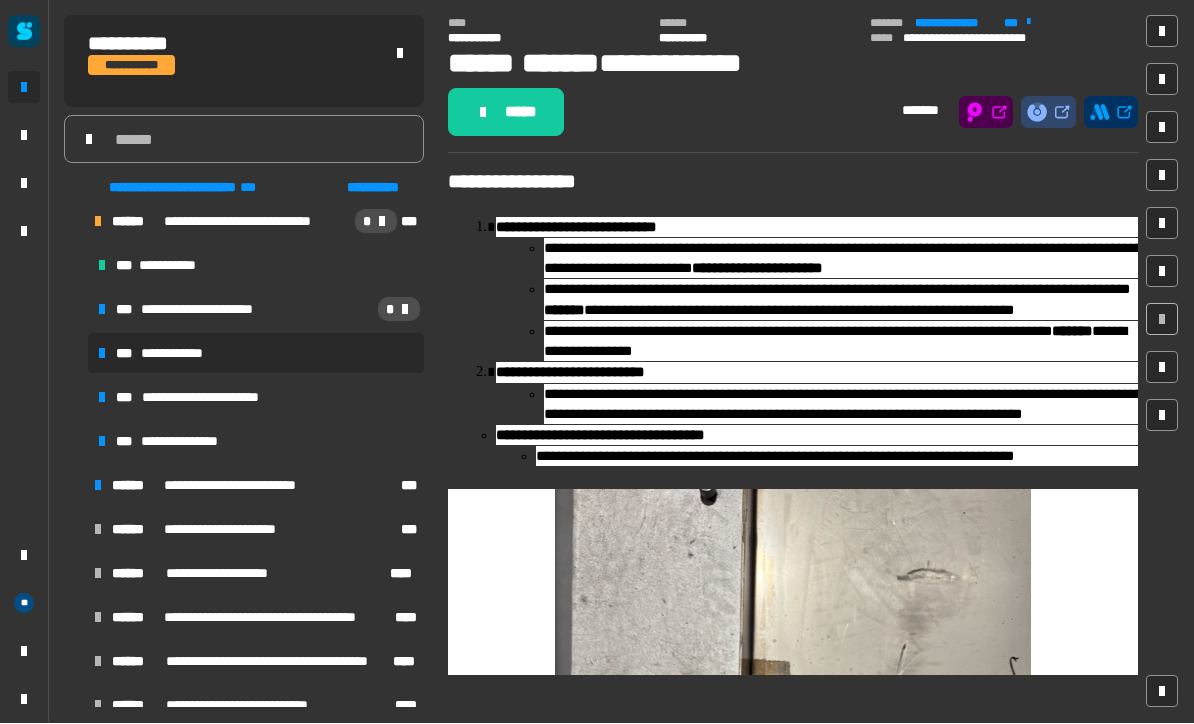 click on "[FIRST] [LAST]" at bounding box center (256, 310) 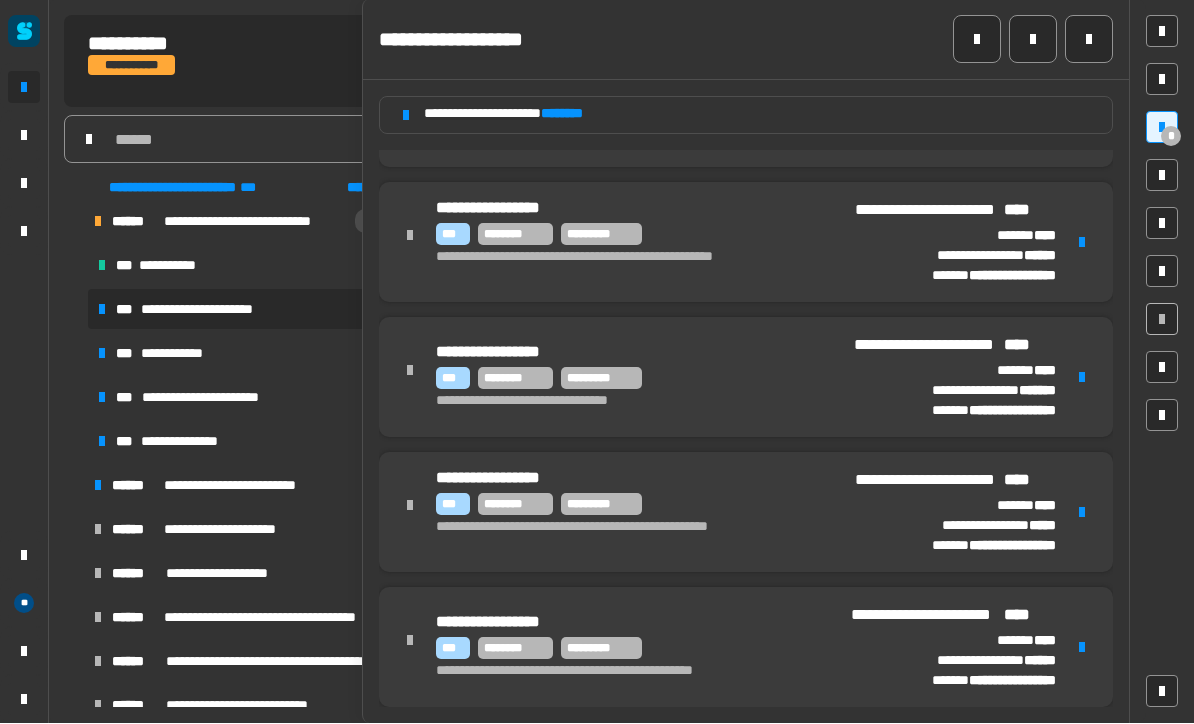 scroll, scrollTop: 103, scrollLeft: 0, axis: vertical 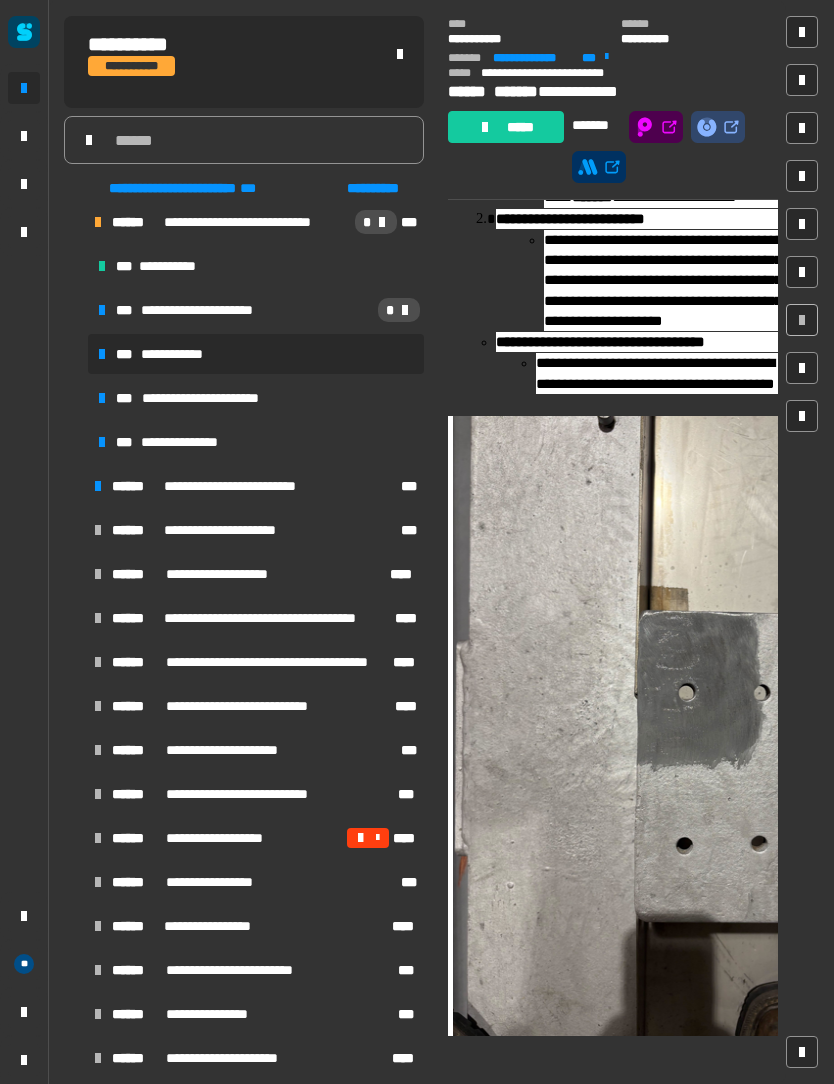 click on "**********" at bounding box center (655, 373) 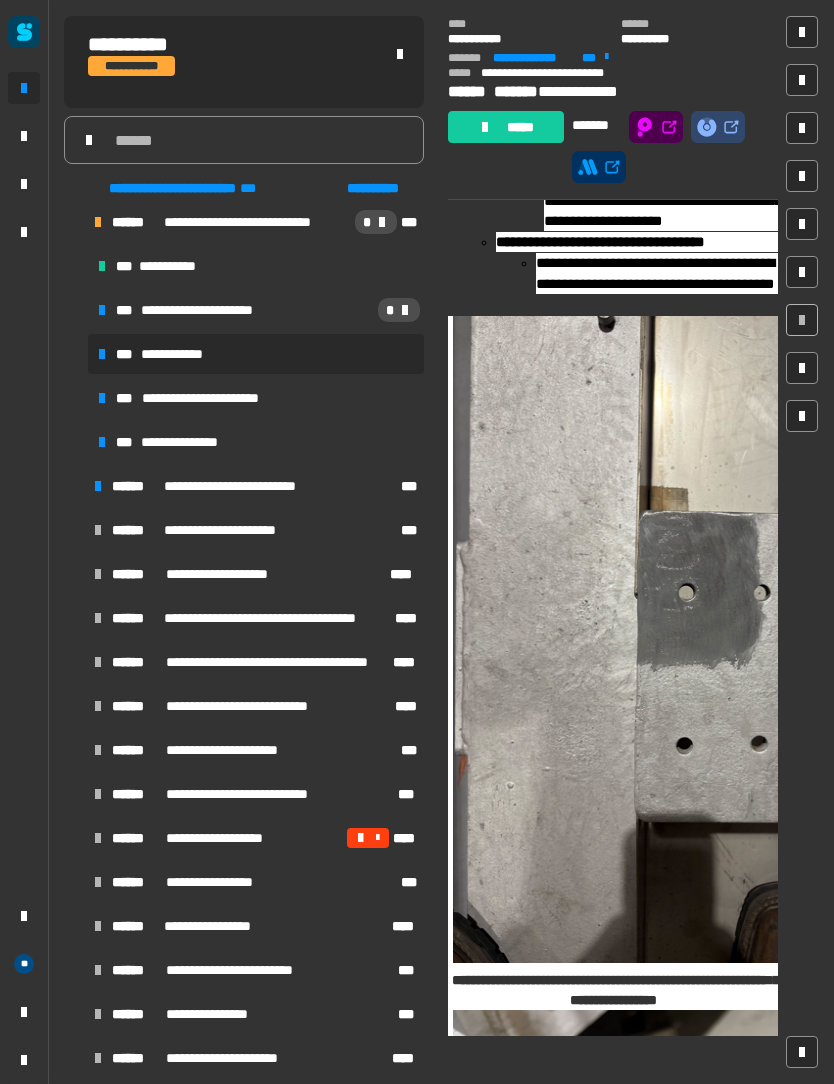 scroll, scrollTop: 426, scrollLeft: 0, axis: vertical 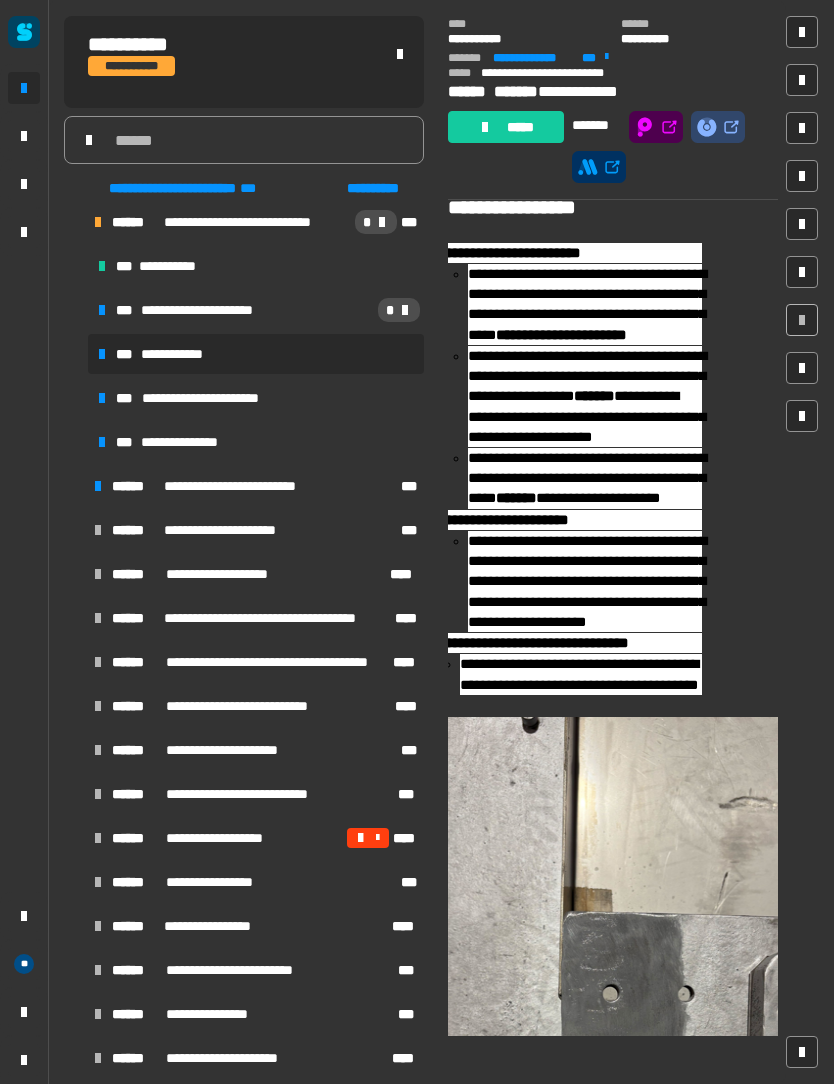 click on "[FIRST] [LAST] [ADDRESS] [CITY], [STATE] [POSTAL_CODE] [COUNTRY] [PHONE] [EMAIL] [BIRTH_DATE] [AGE] [CREDIT_CARD] [PASSPORT_NUMBER] [DRIVER_LICENSE] [SOCIAL_SECURITY_NUMBER]" 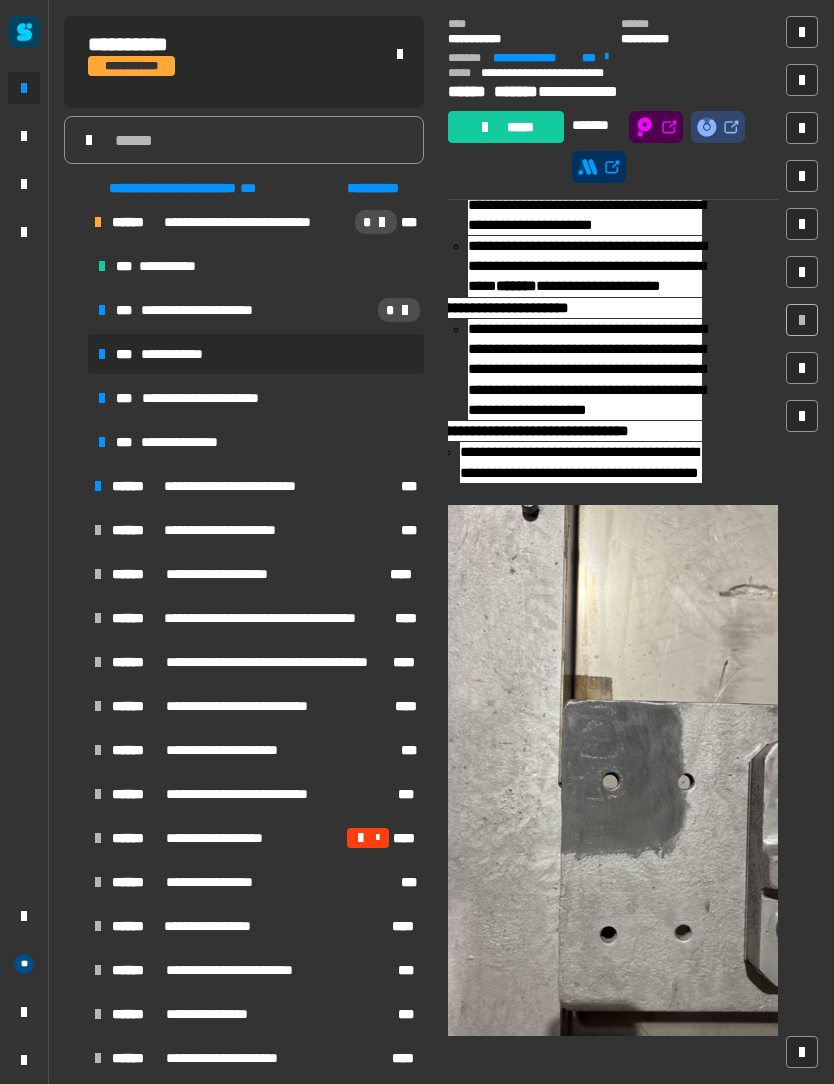 scroll, scrollTop: 253, scrollLeft: 0, axis: vertical 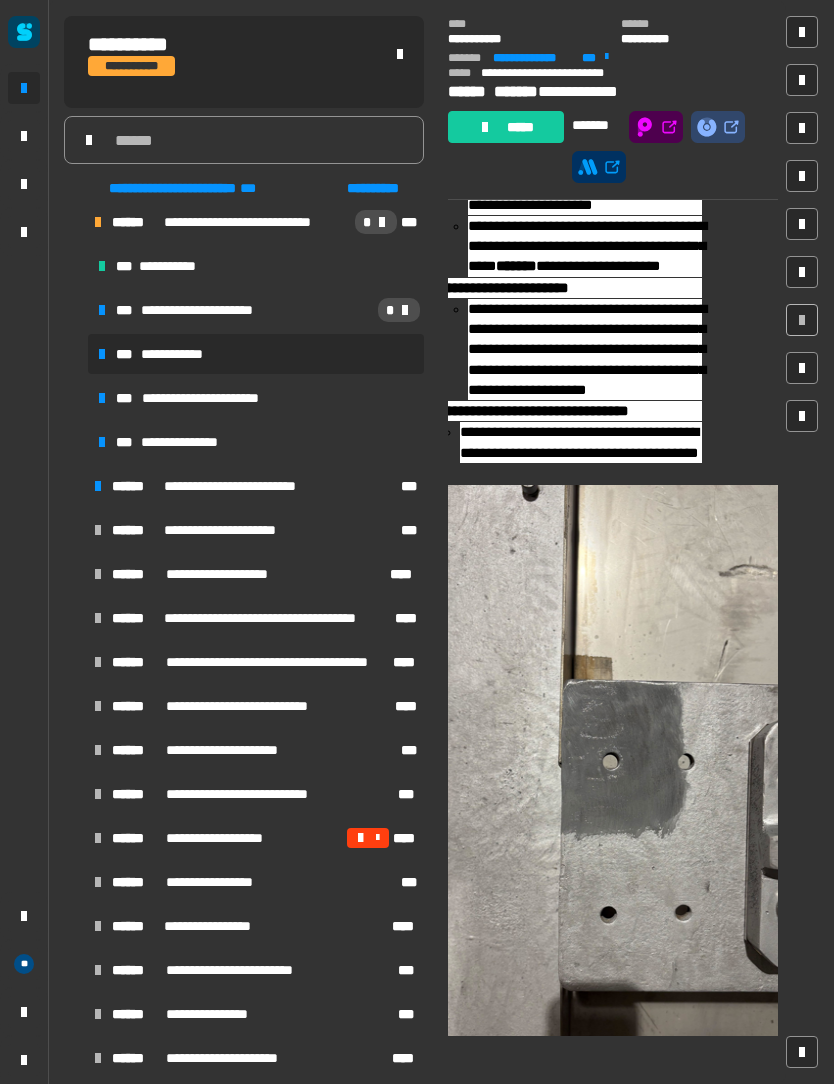 click at bounding box center (615, 808) 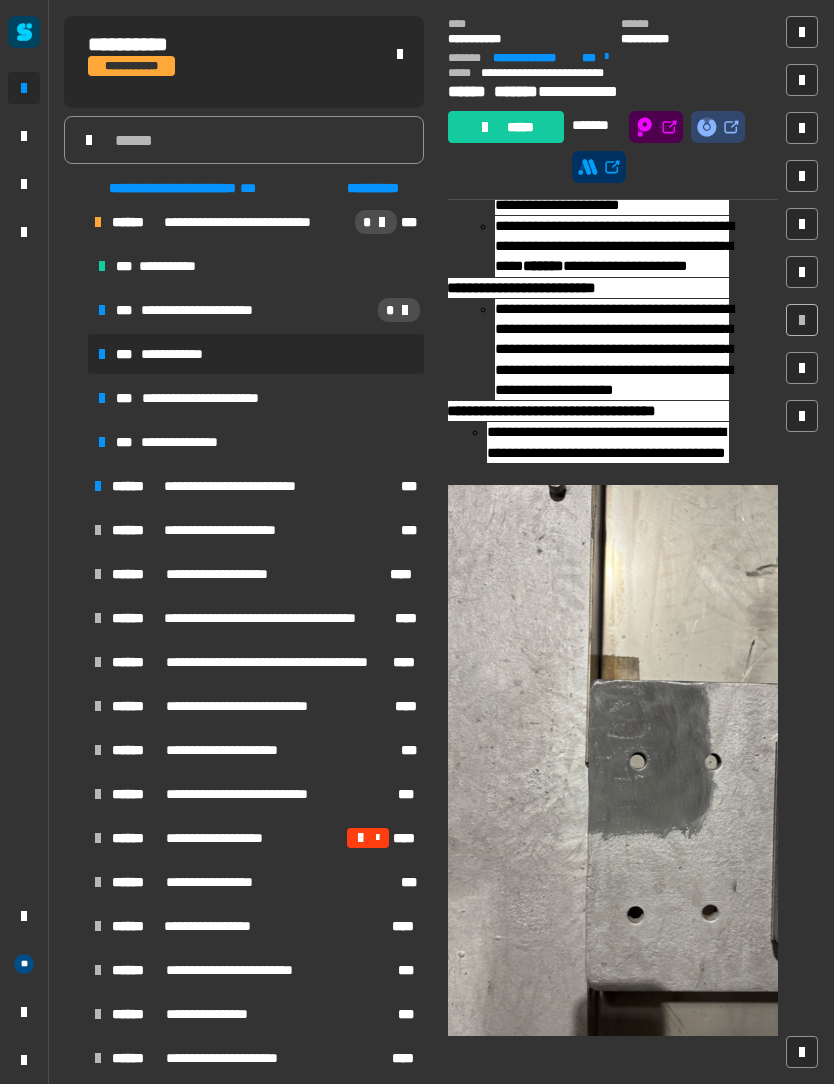 scroll, scrollTop: 0, scrollLeft: 48, axis: horizontal 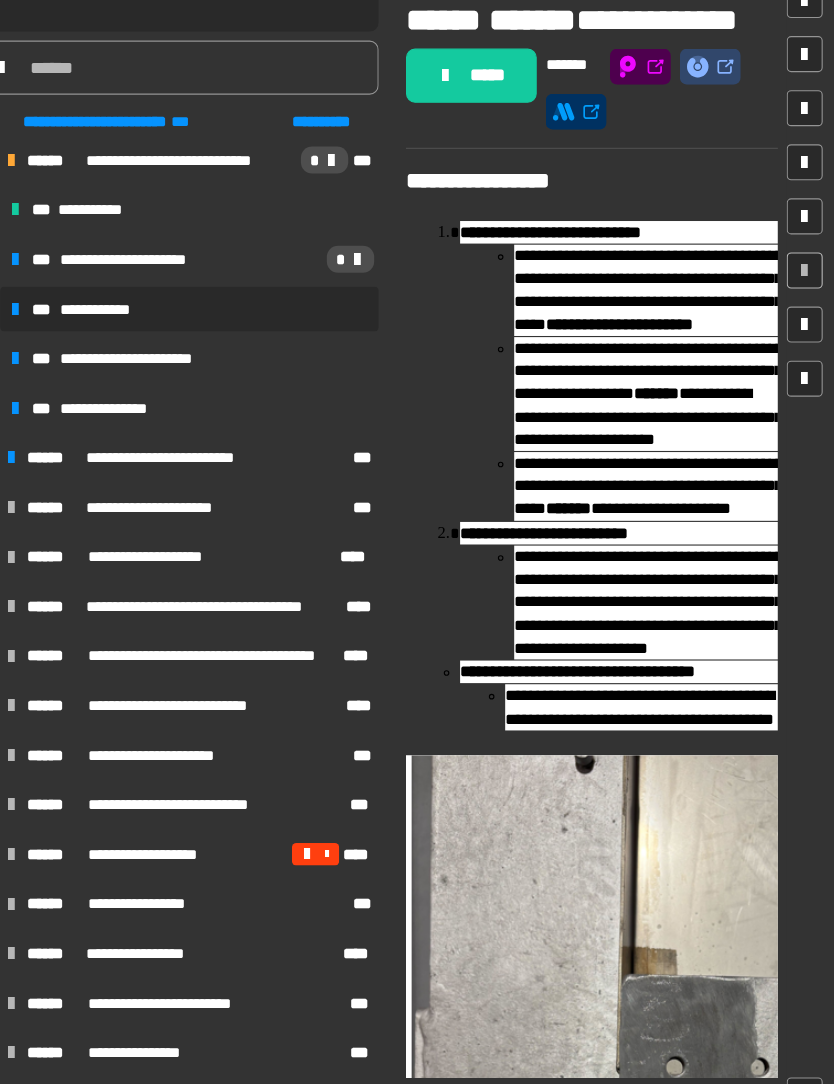 click on "**********" at bounding box center [661, 614] 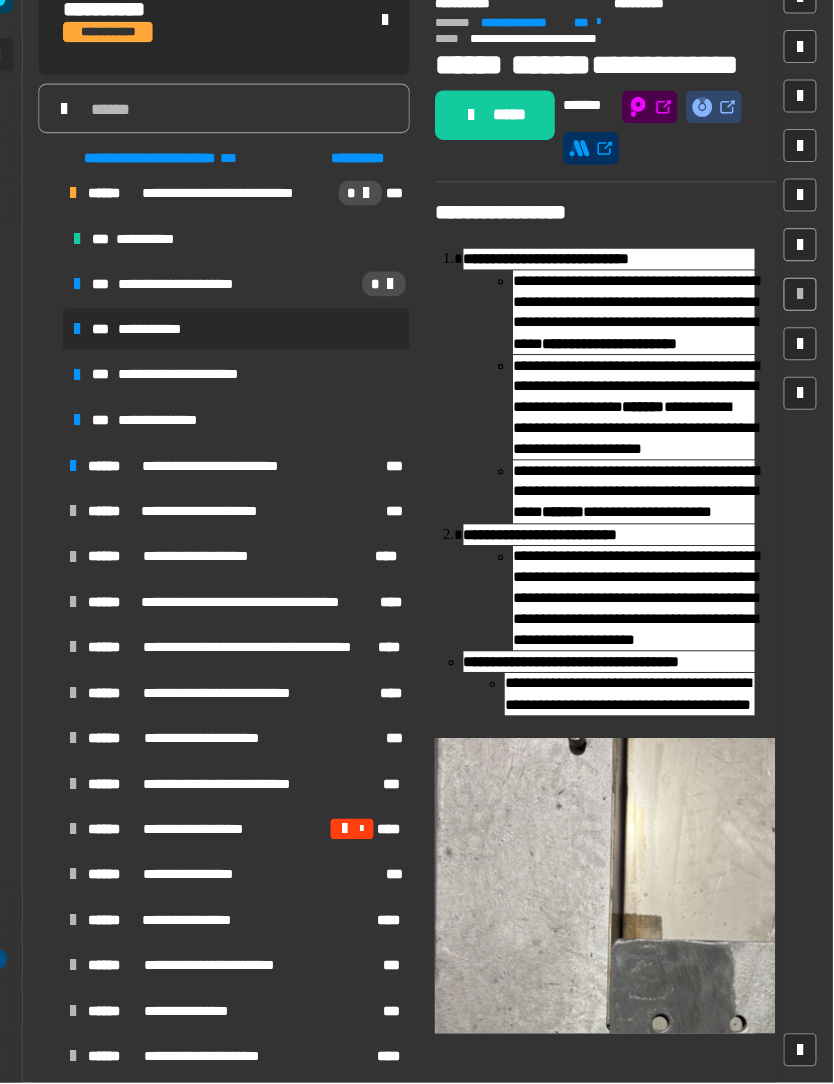 scroll, scrollTop: 0, scrollLeft: 30, axis: horizontal 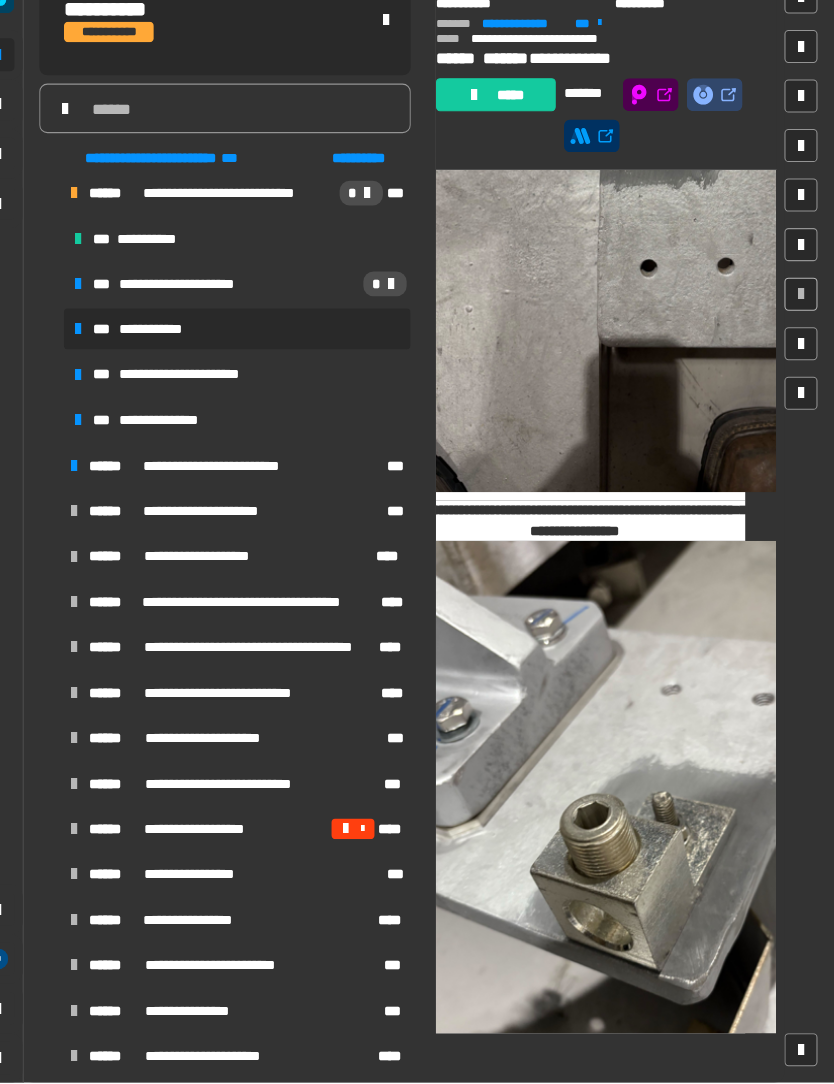 click 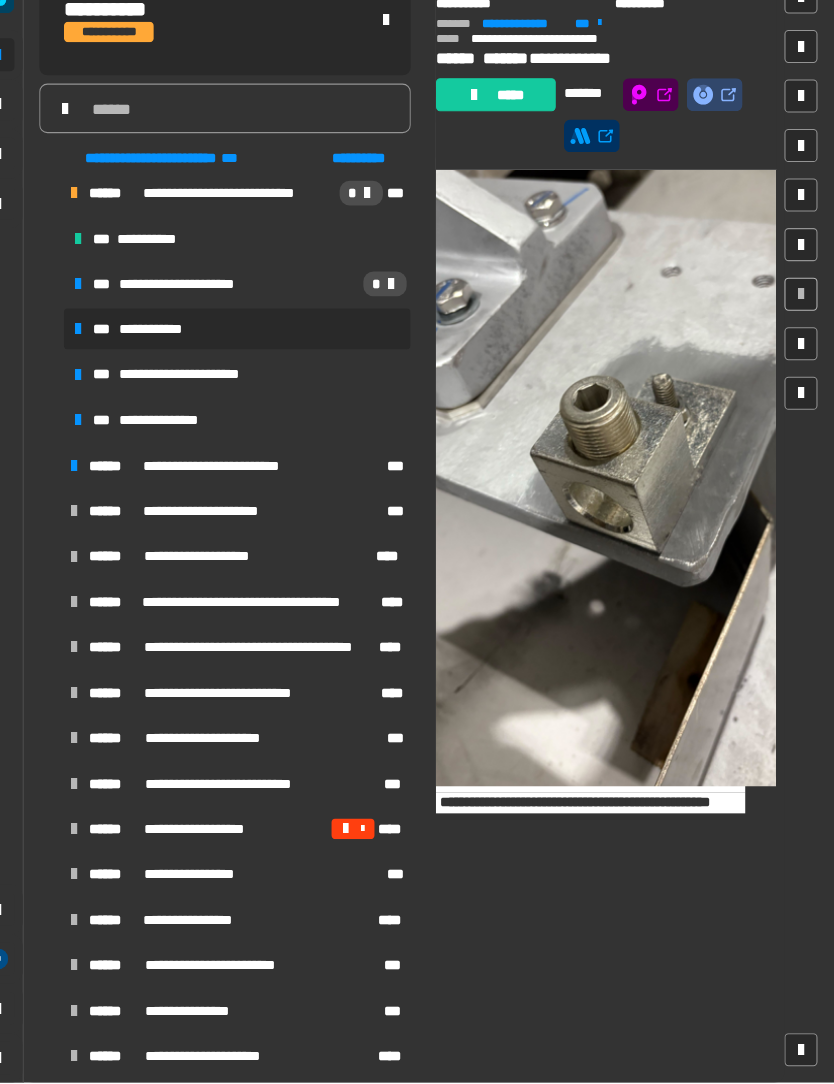scroll, scrollTop: 1279, scrollLeft: 0, axis: vertical 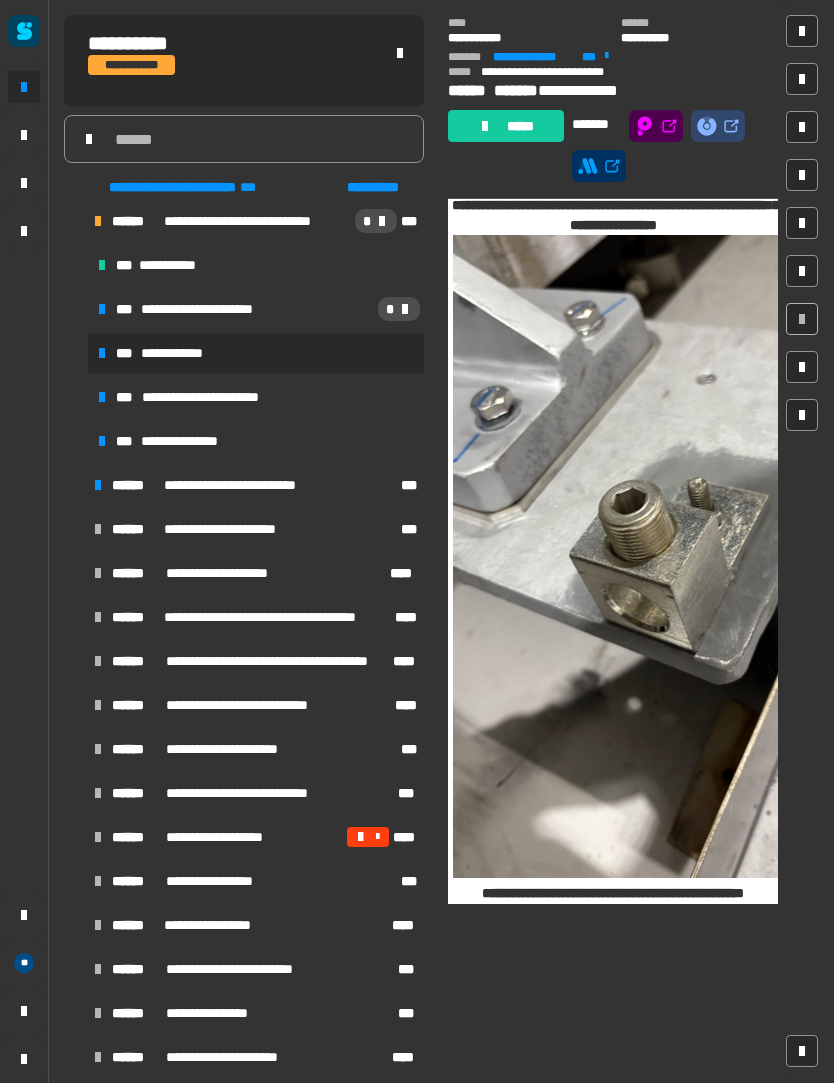 click on "*****" 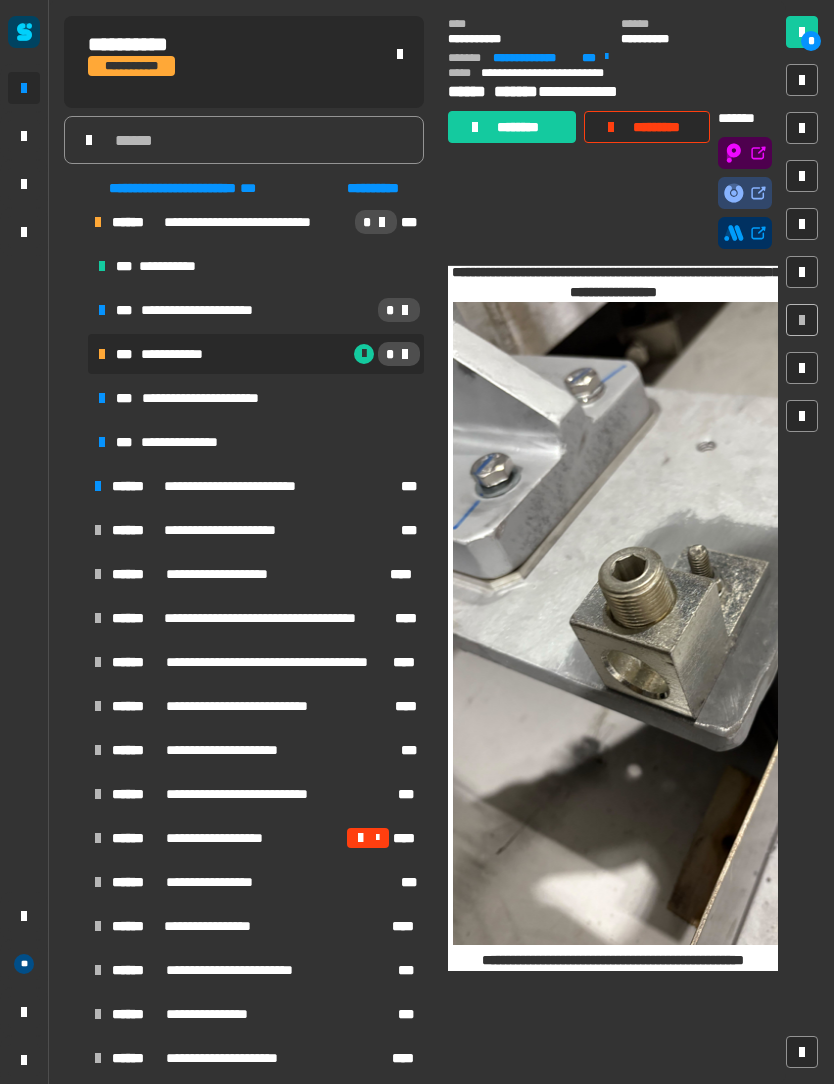 click on "********" 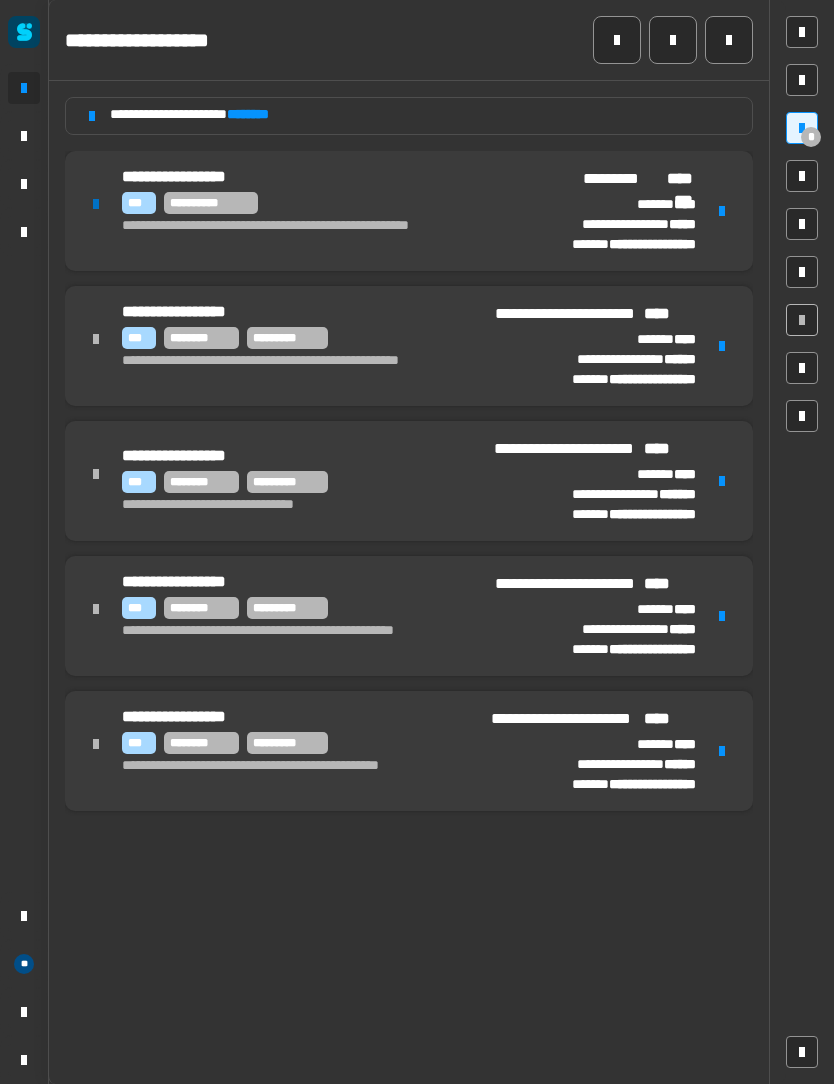 click at bounding box center (722, 211) 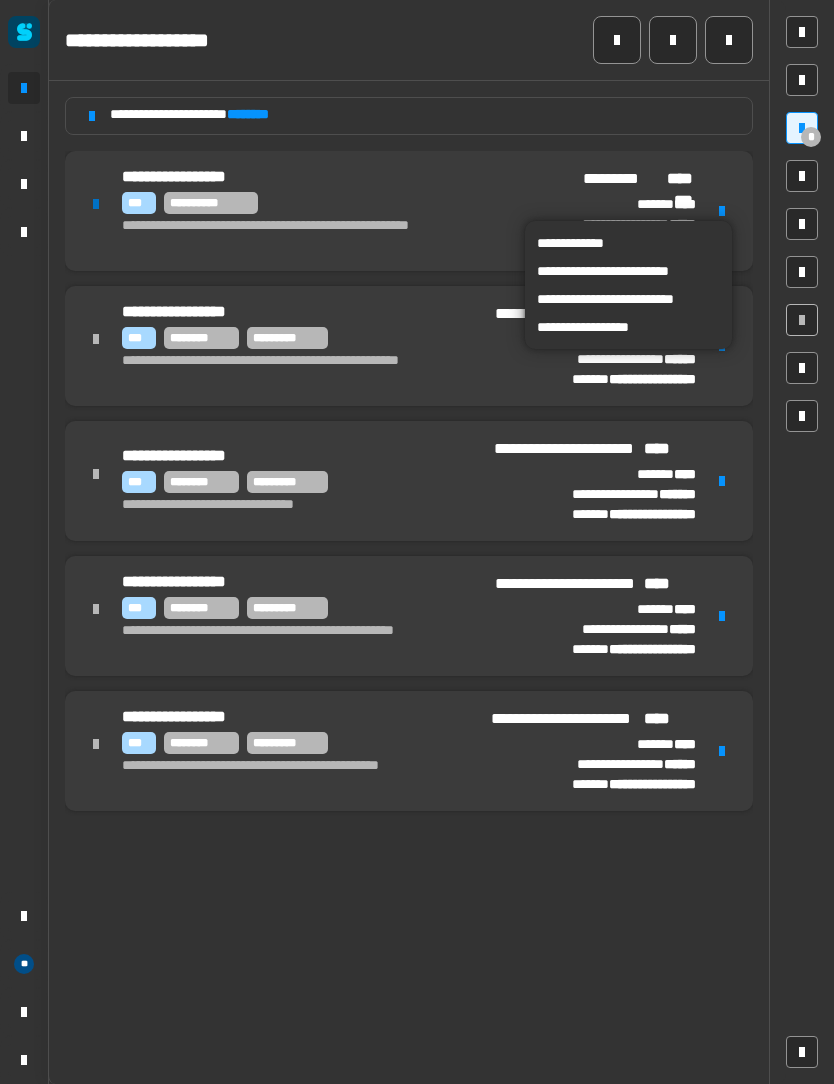 click on "**********" at bounding box center [628, 299] 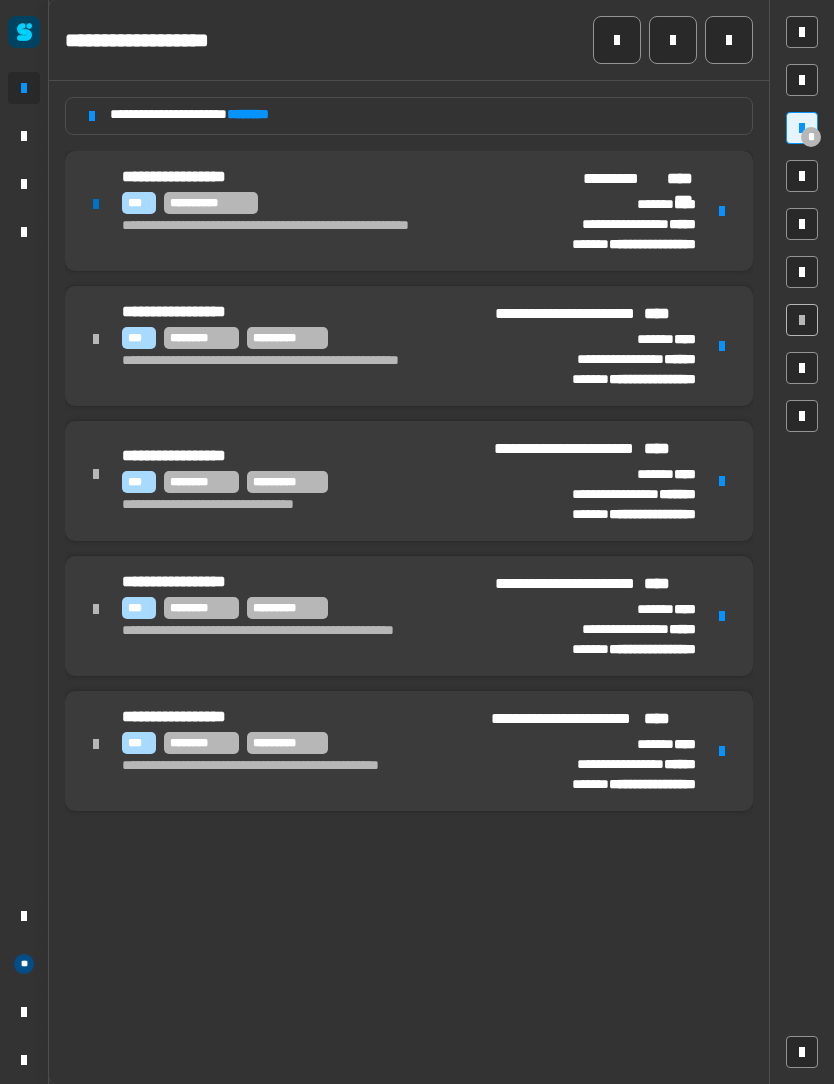 click 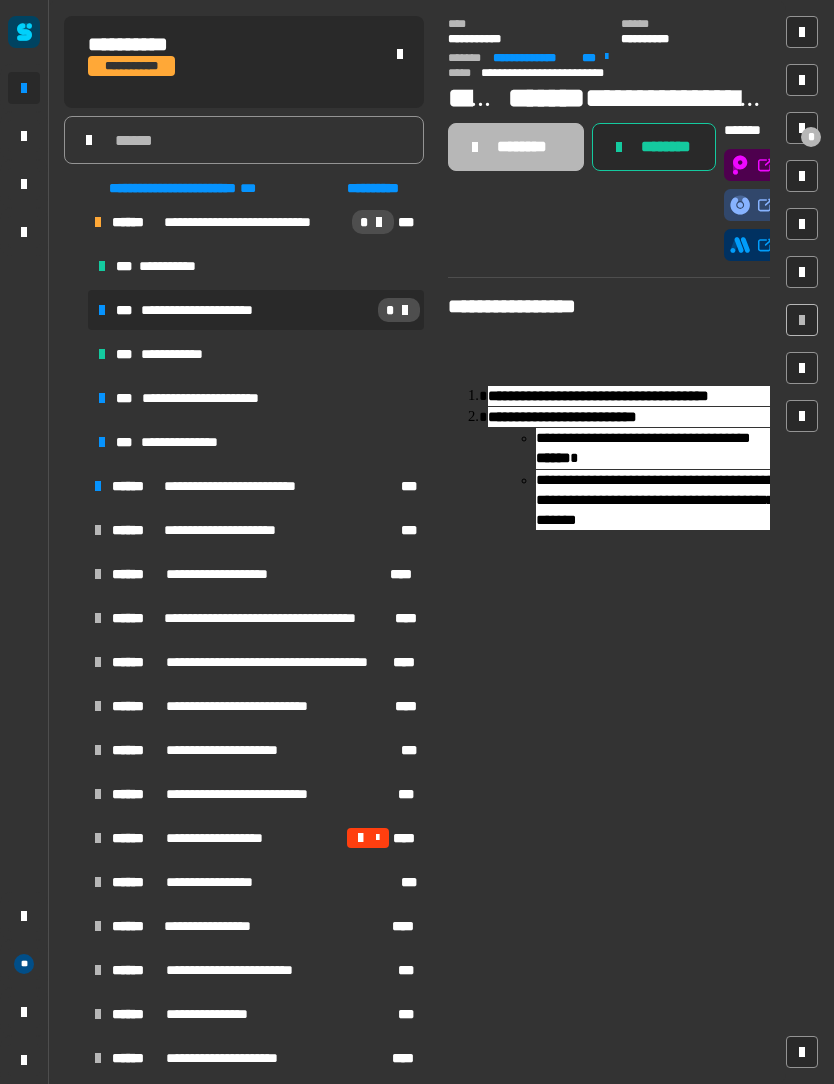 click on "**********" at bounding box center [213, 398] 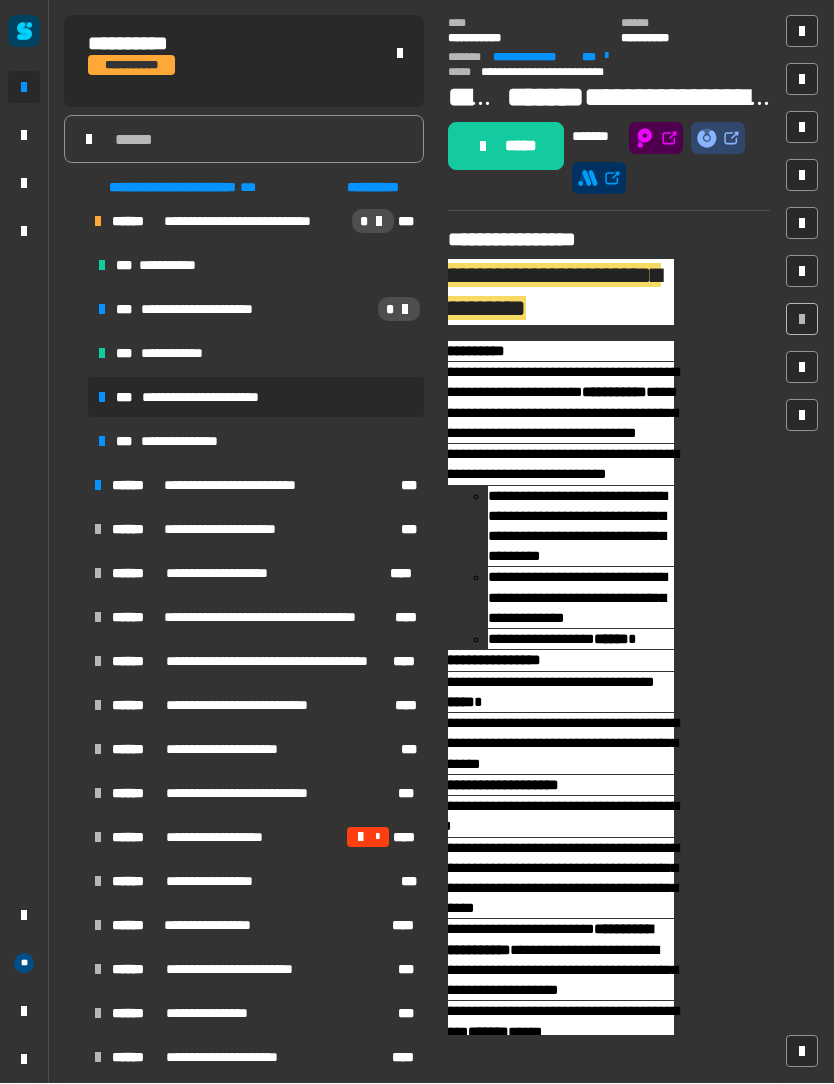 scroll, scrollTop: 0, scrollLeft: 44, axis: horizontal 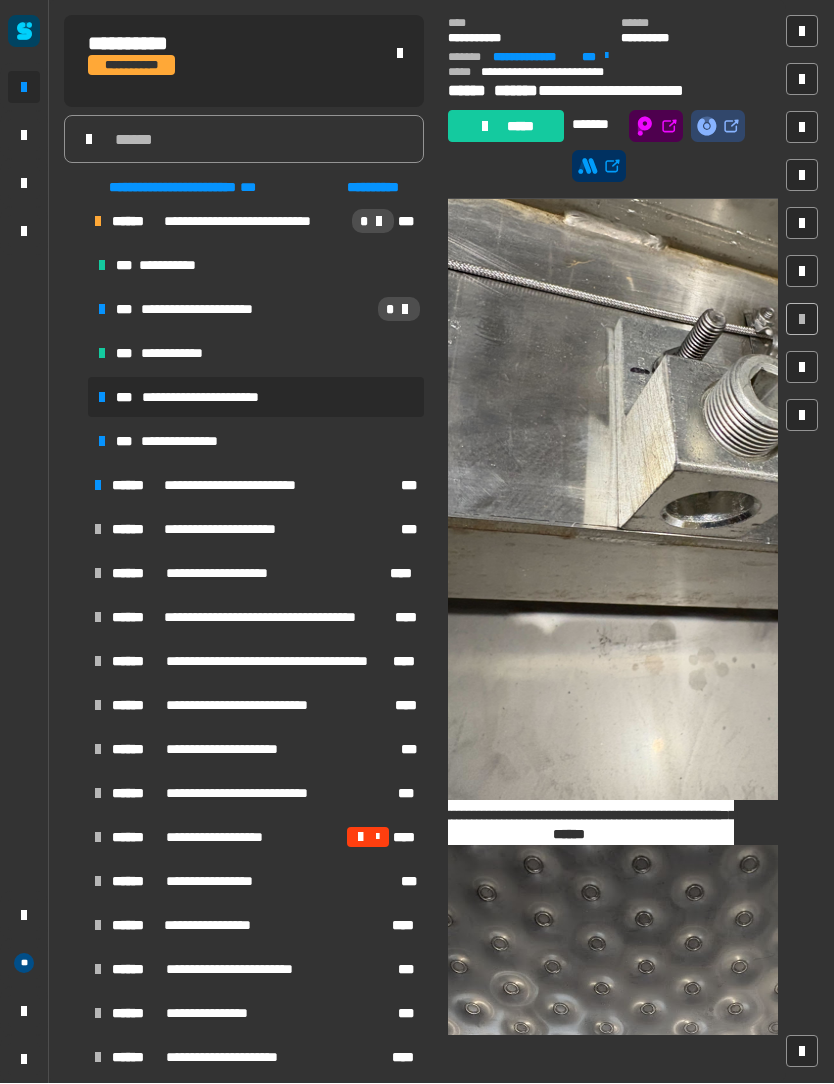 click 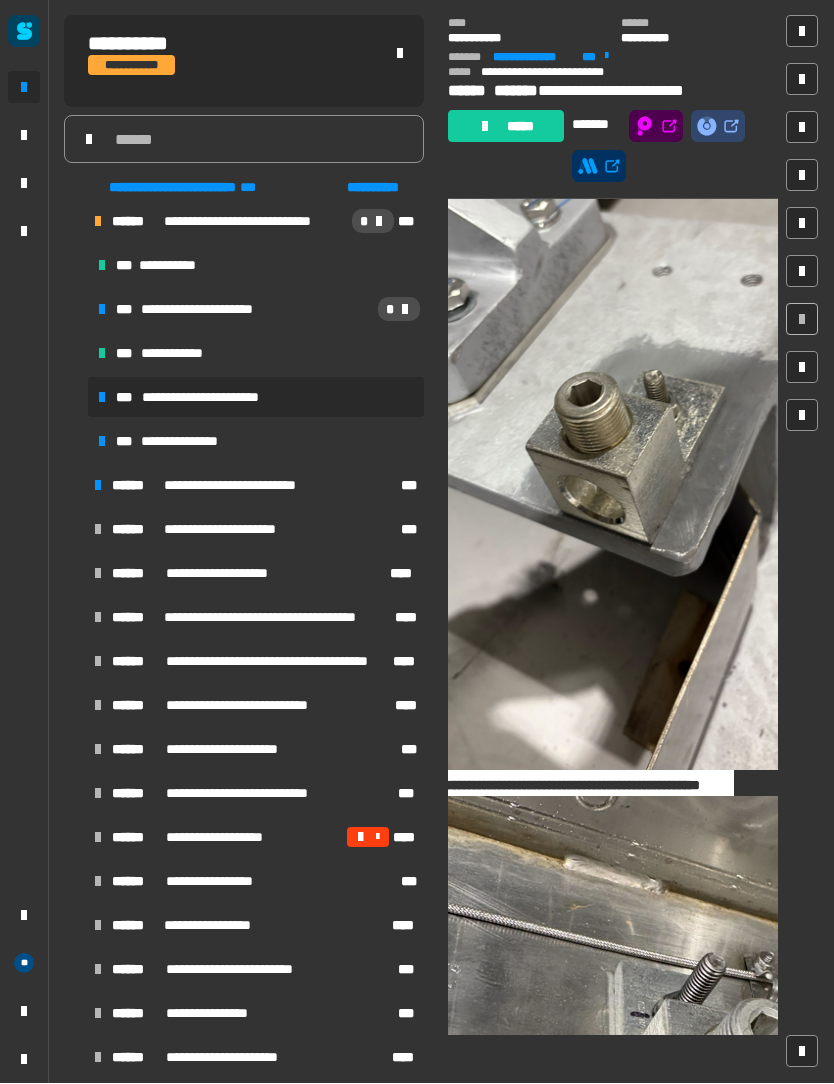 scroll, scrollTop: 1165, scrollLeft: 0, axis: vertical 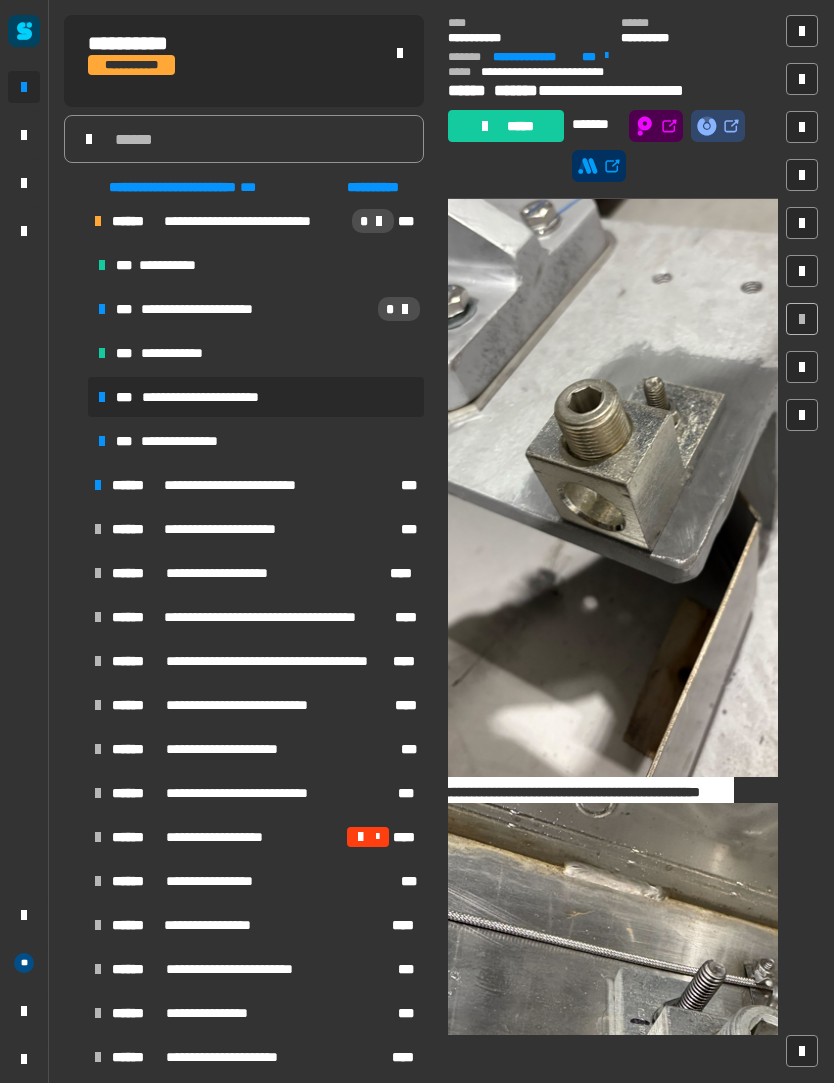 click 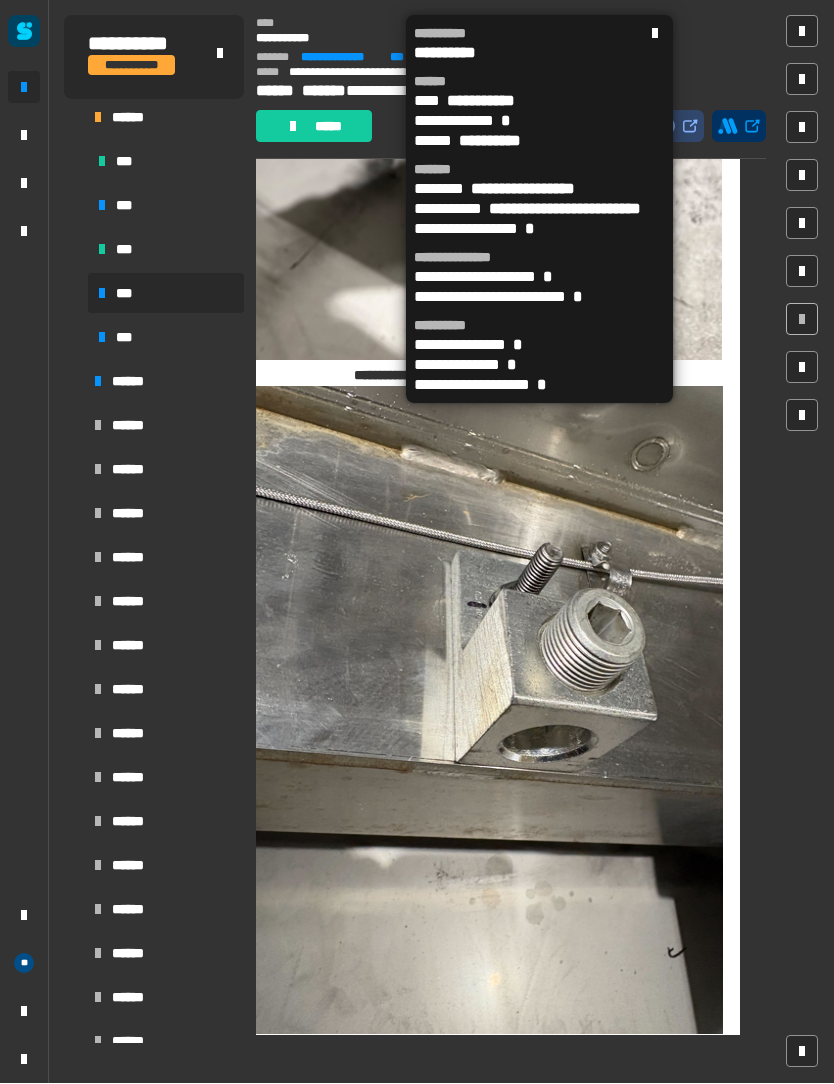 scroll, scrollTop: 0, scrollLeft: 14, axis: horizontal 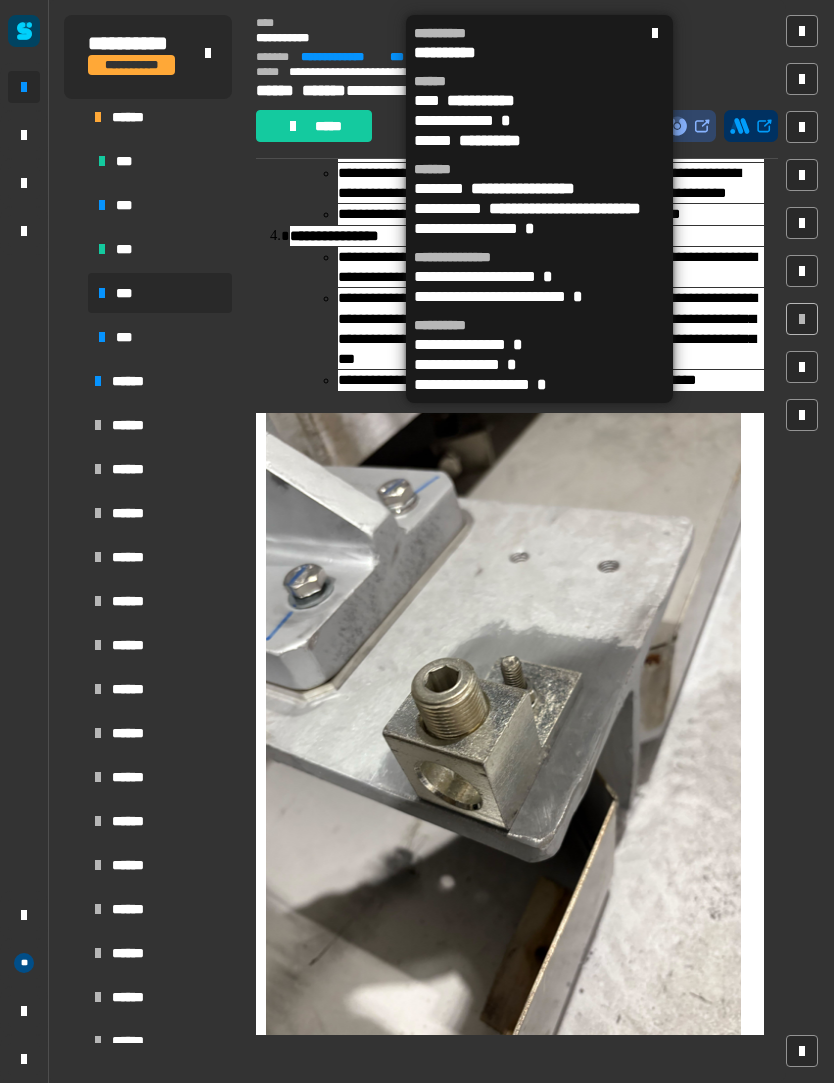 click 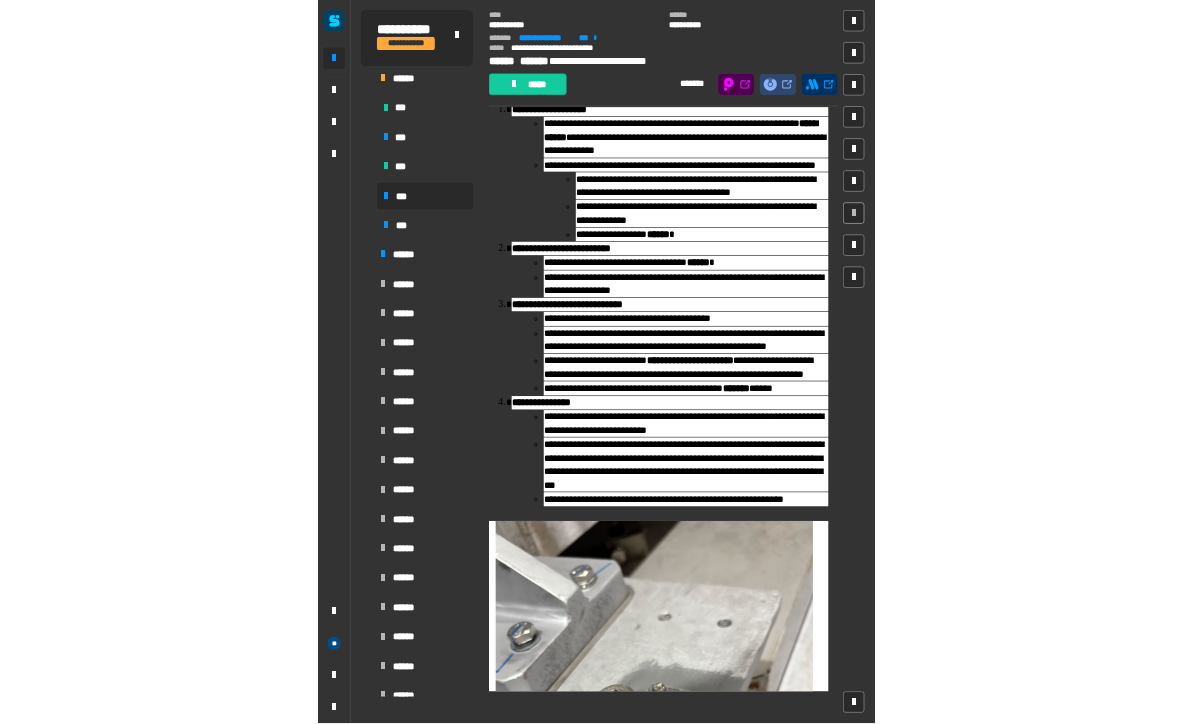 scroll, scrollTop: 110, scrollLeft: 0, axis: vertical 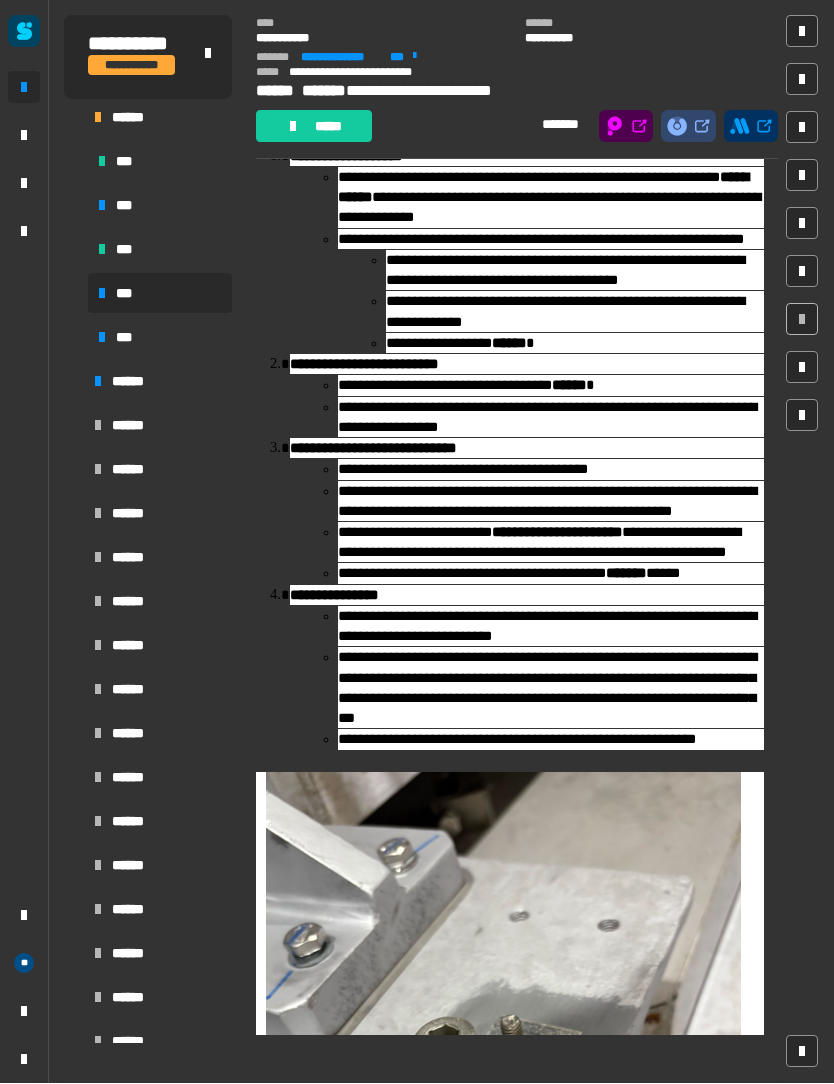 click on "**********" at bounding box center [551, 418] 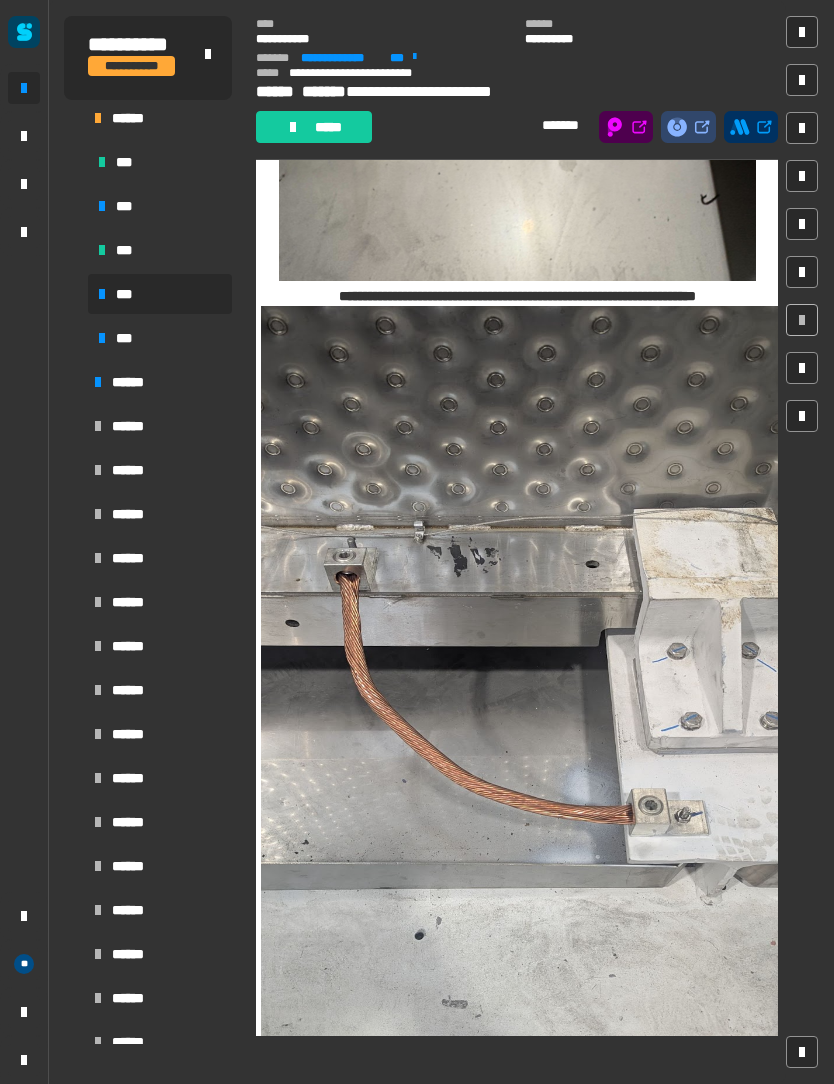 scroll, scrollTop: 1924, scrollLeft: 0, axis: vertical 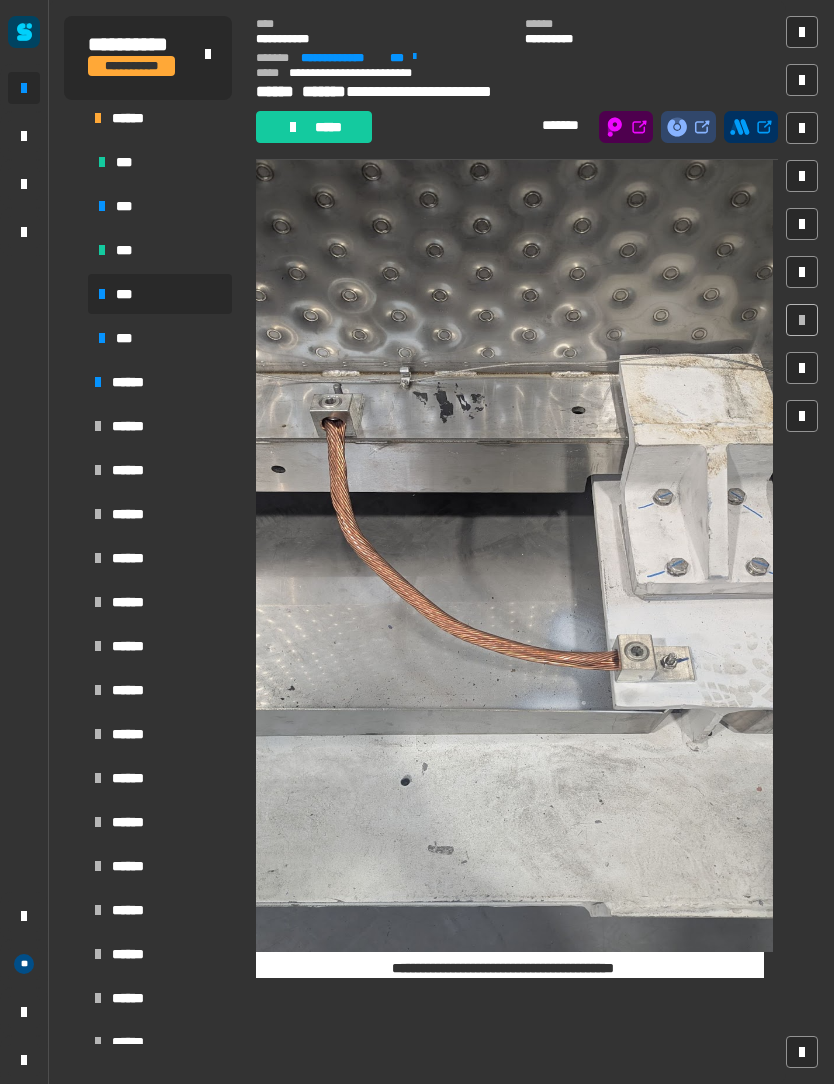 click 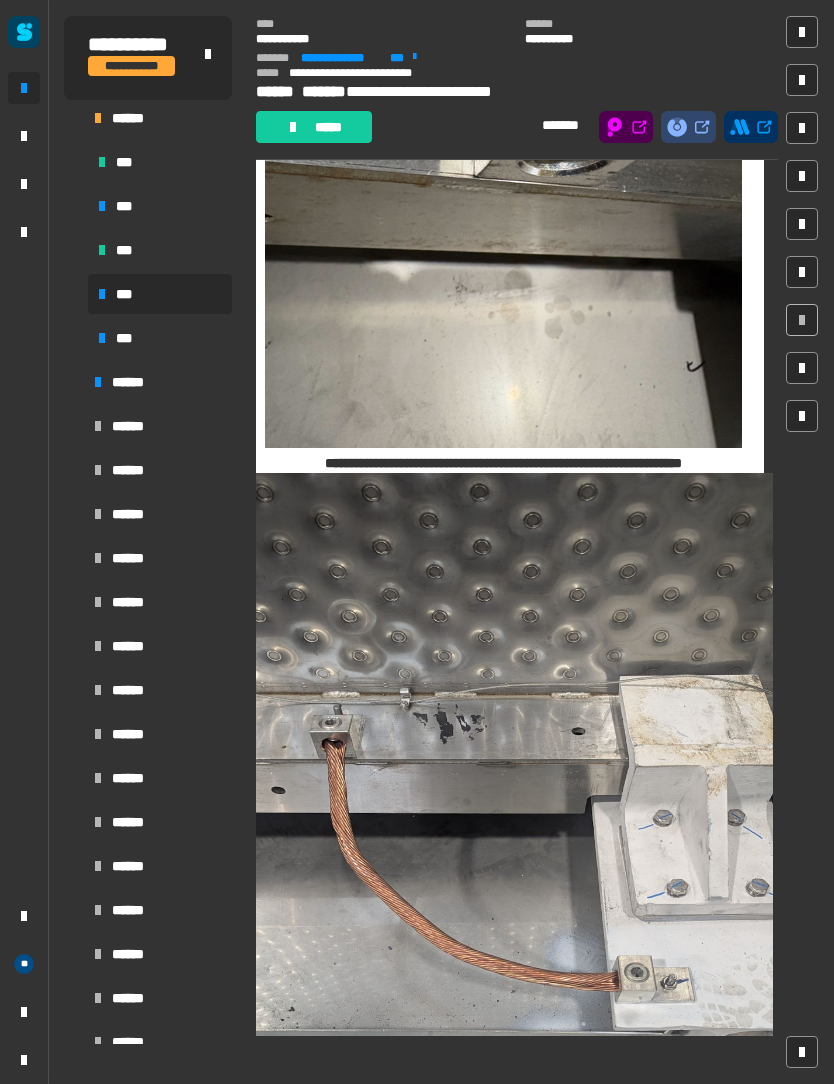 click 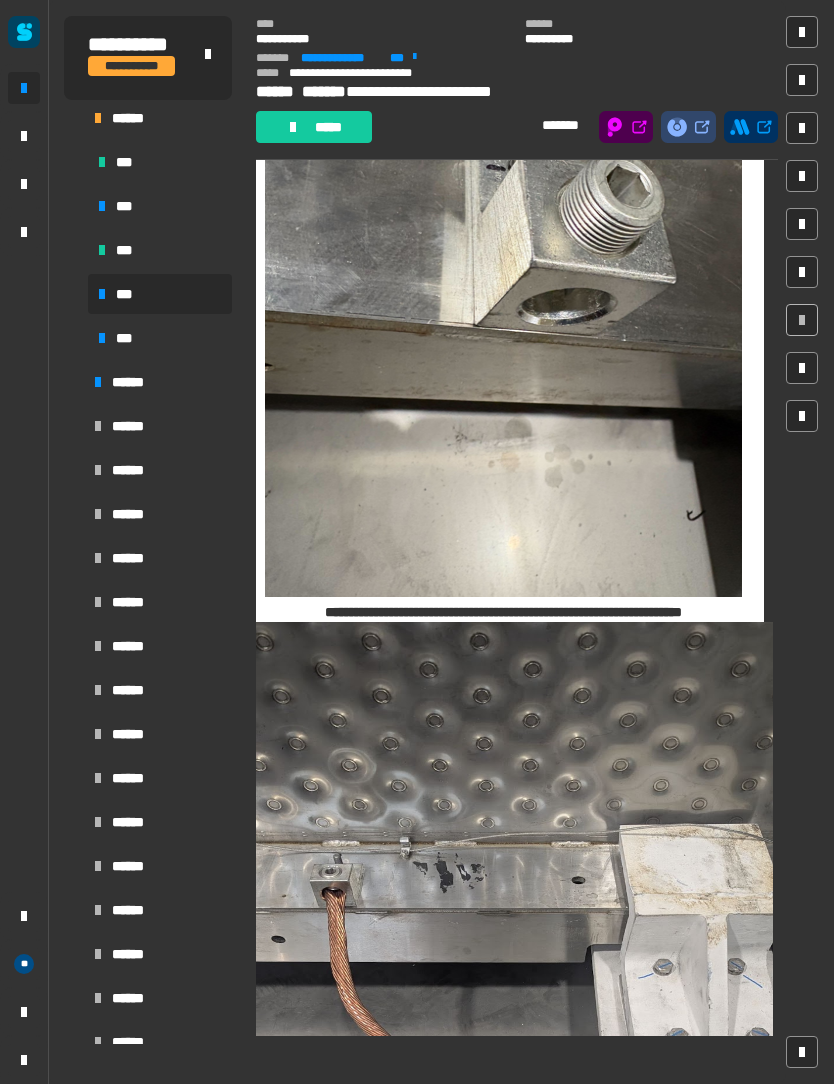 scroll, scrollTop: 1600, scrollLeft: 0, axis: vertical 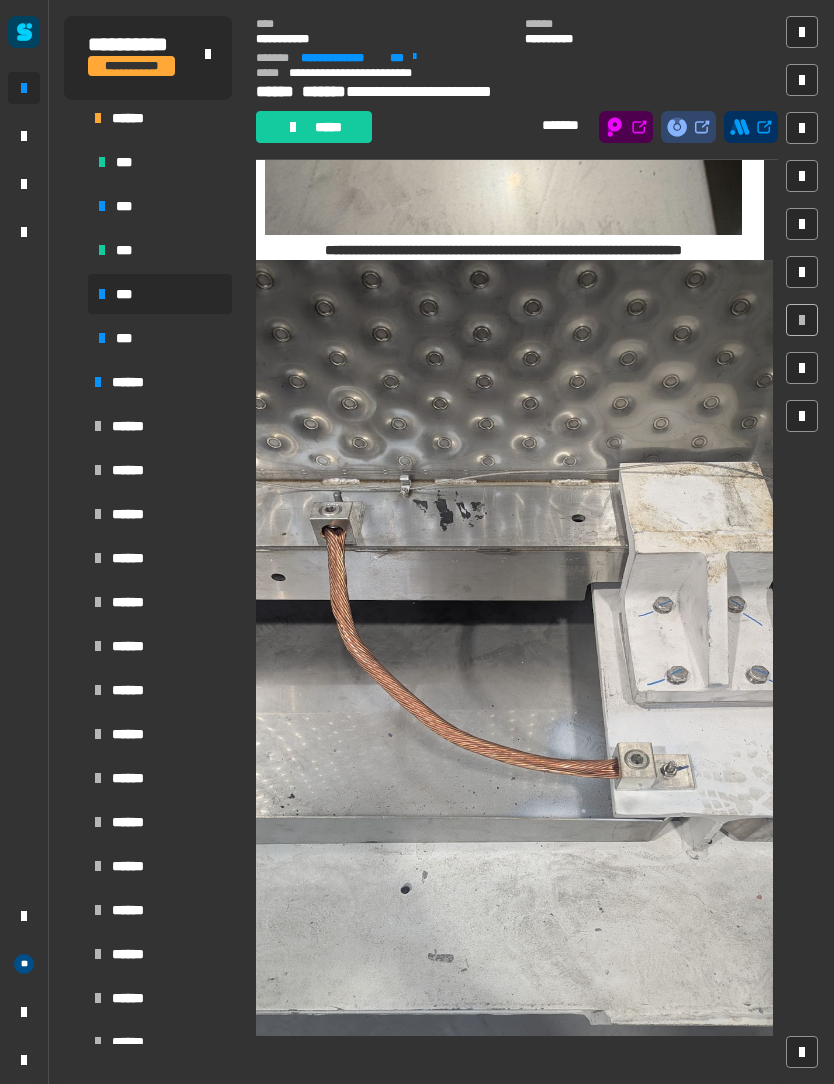 click 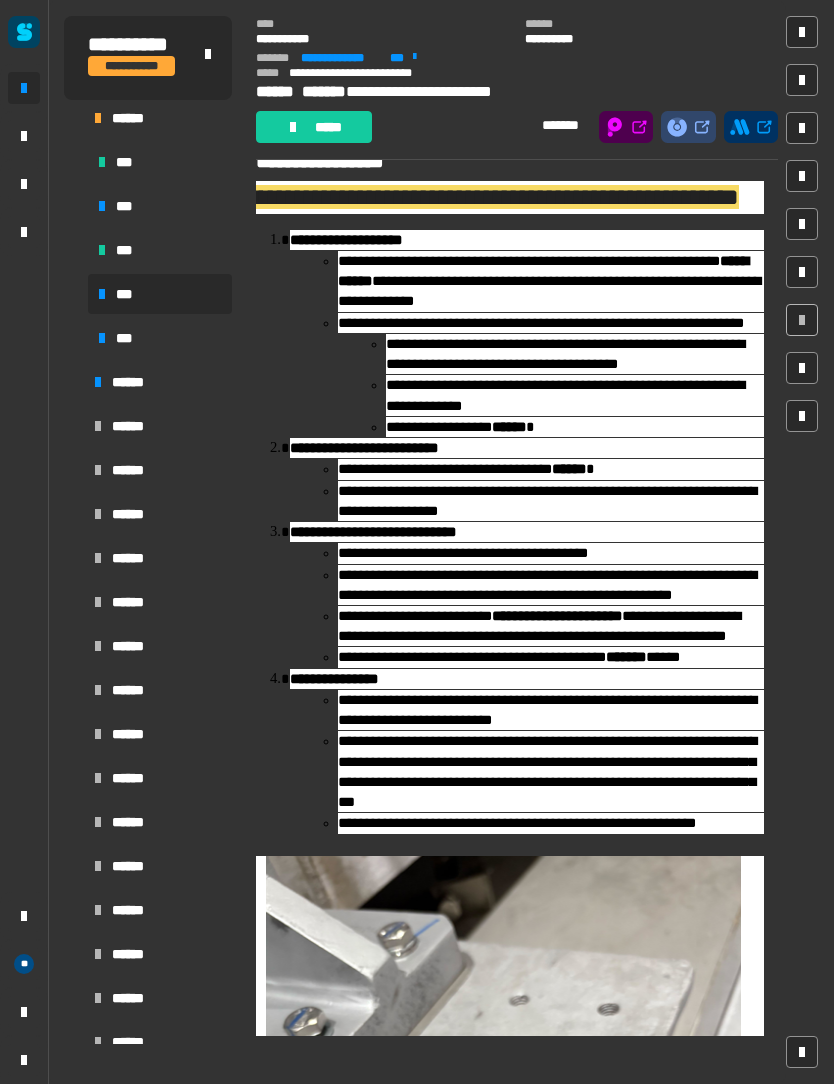 scroll, scrollTop: 14, scrollLeft: 0, axis: vertical 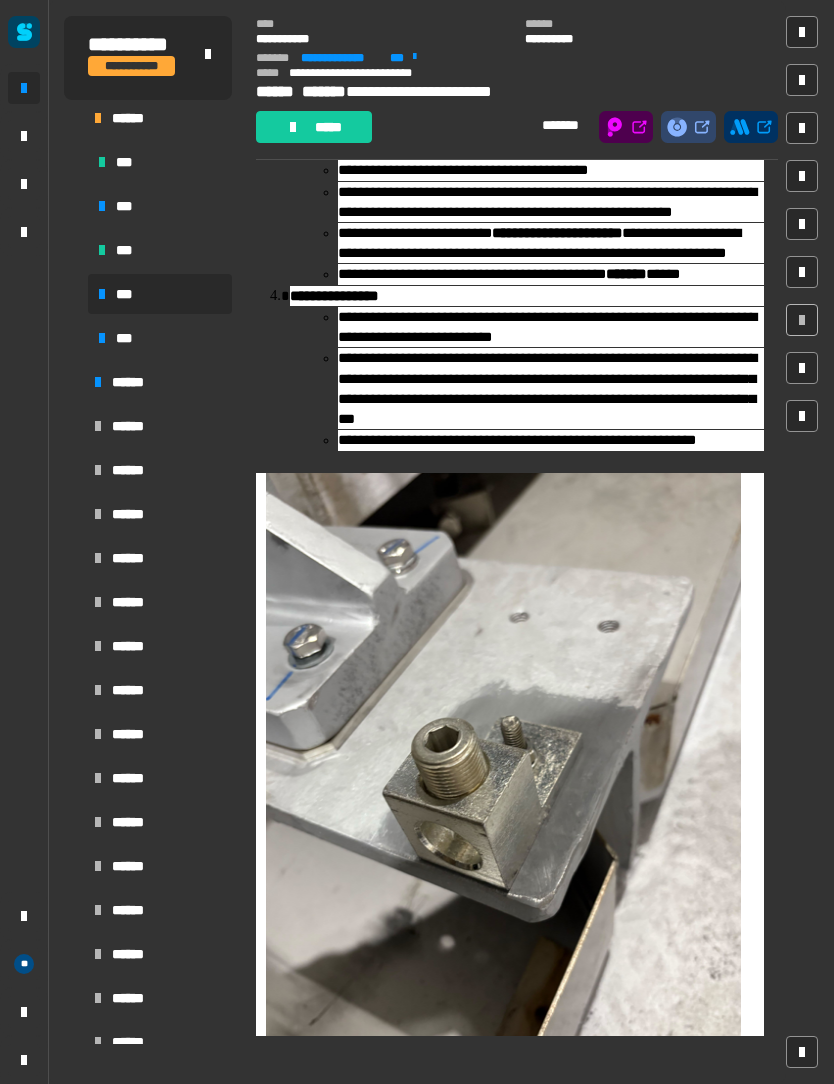 click at bounding box center (503, 794) 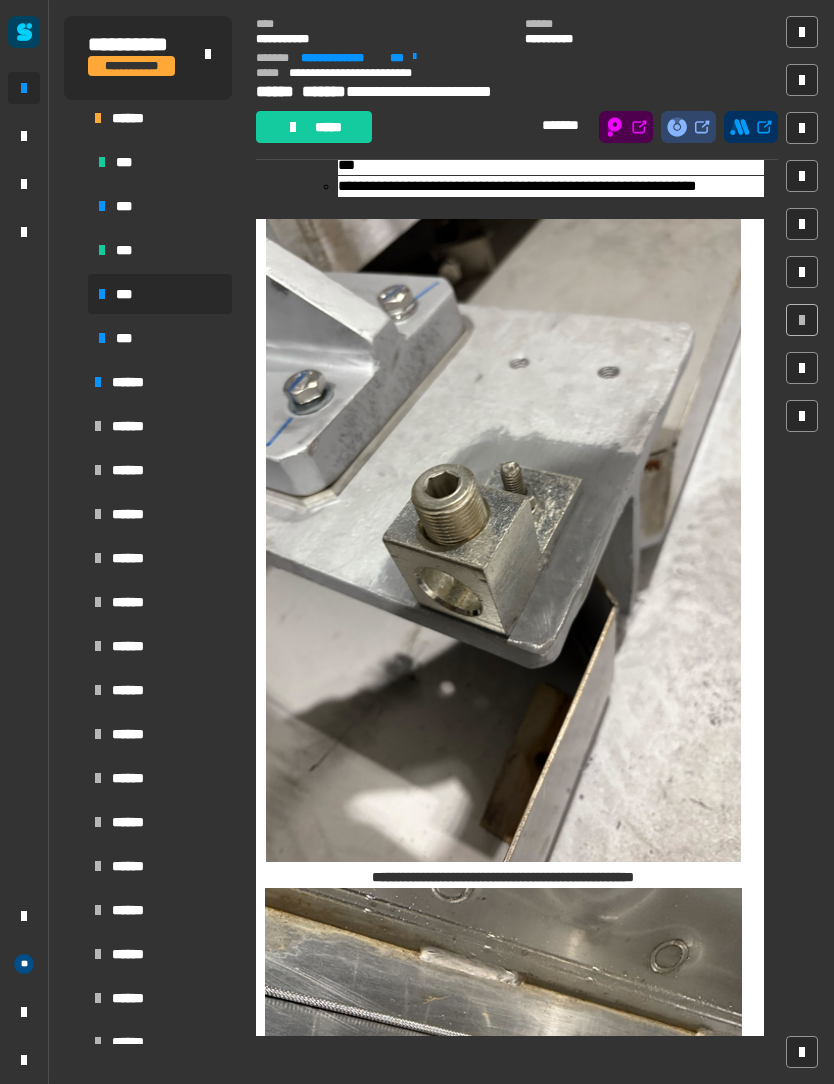 click at bounding box center [503, 540] 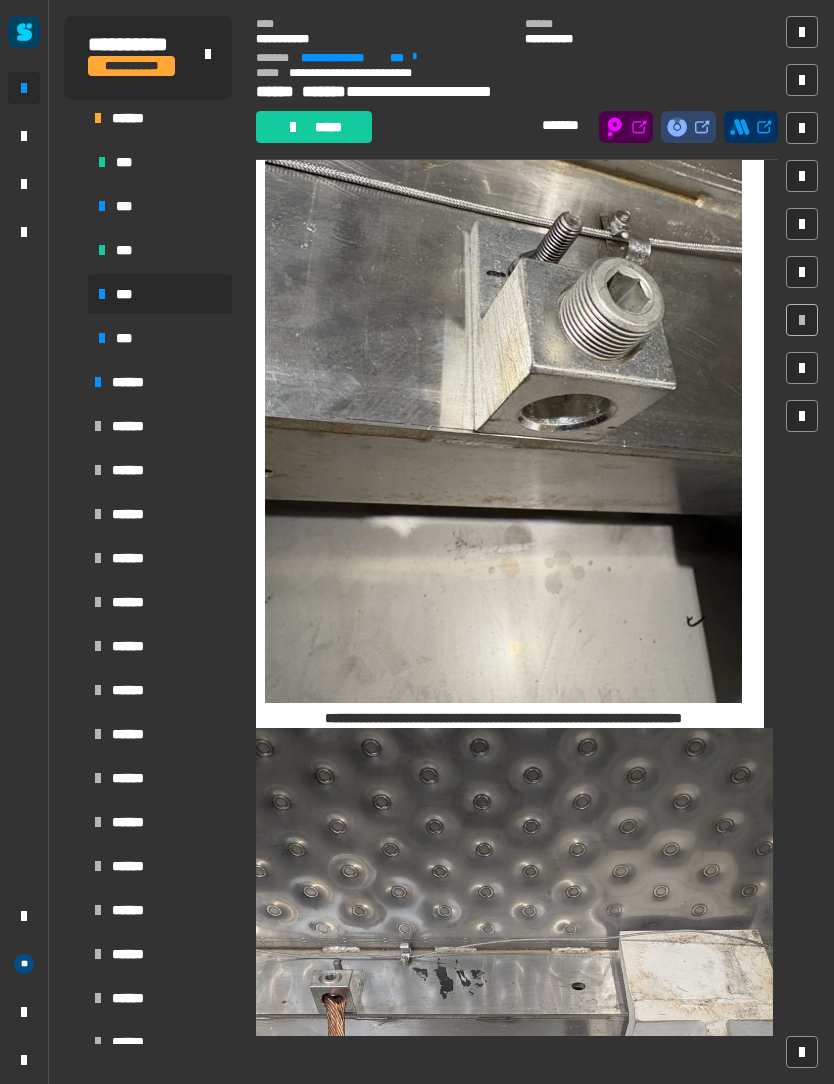 click 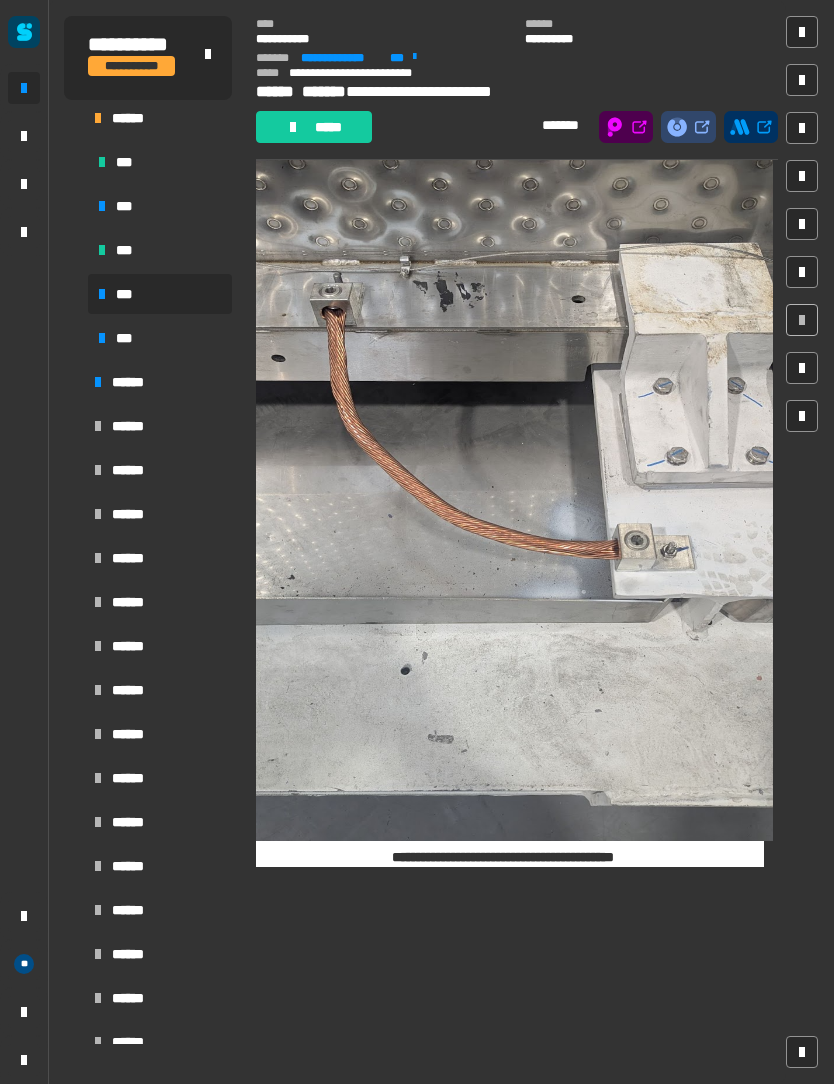 scroll, scrollTop: 2185, scrollLeft: 0, axis: vertical 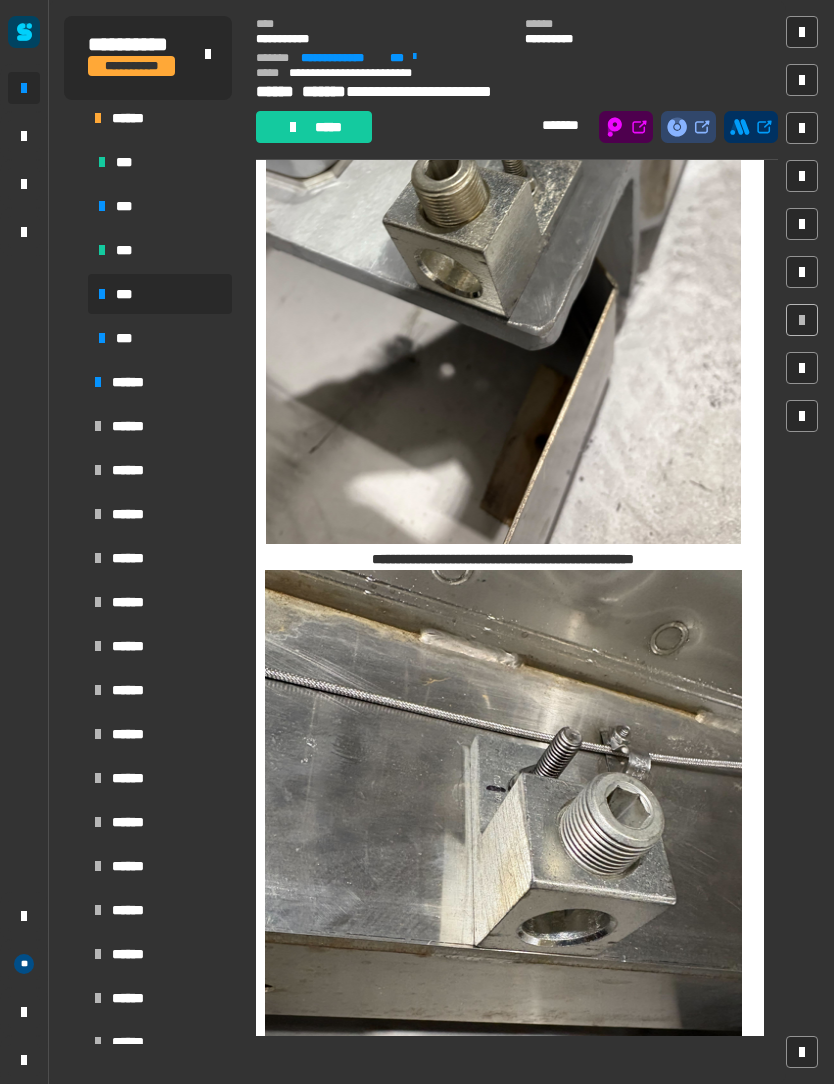 click on "**********" 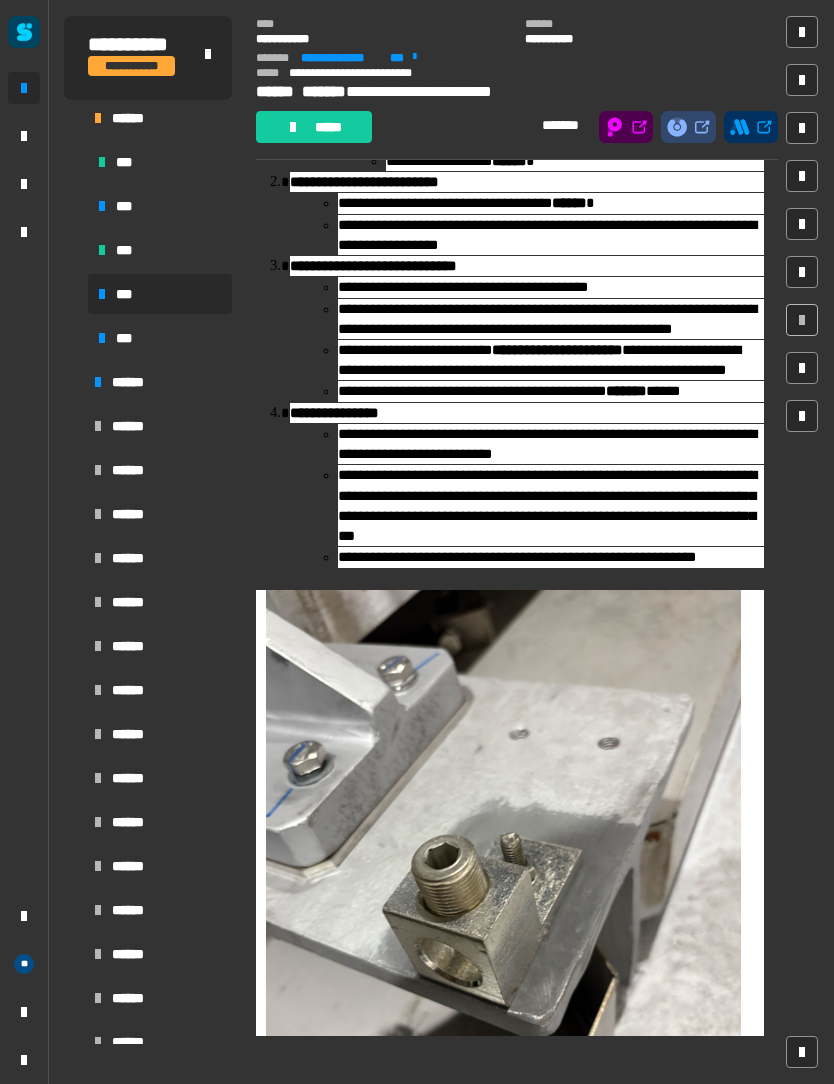 click on "**********" at bounding box center [539, 360] 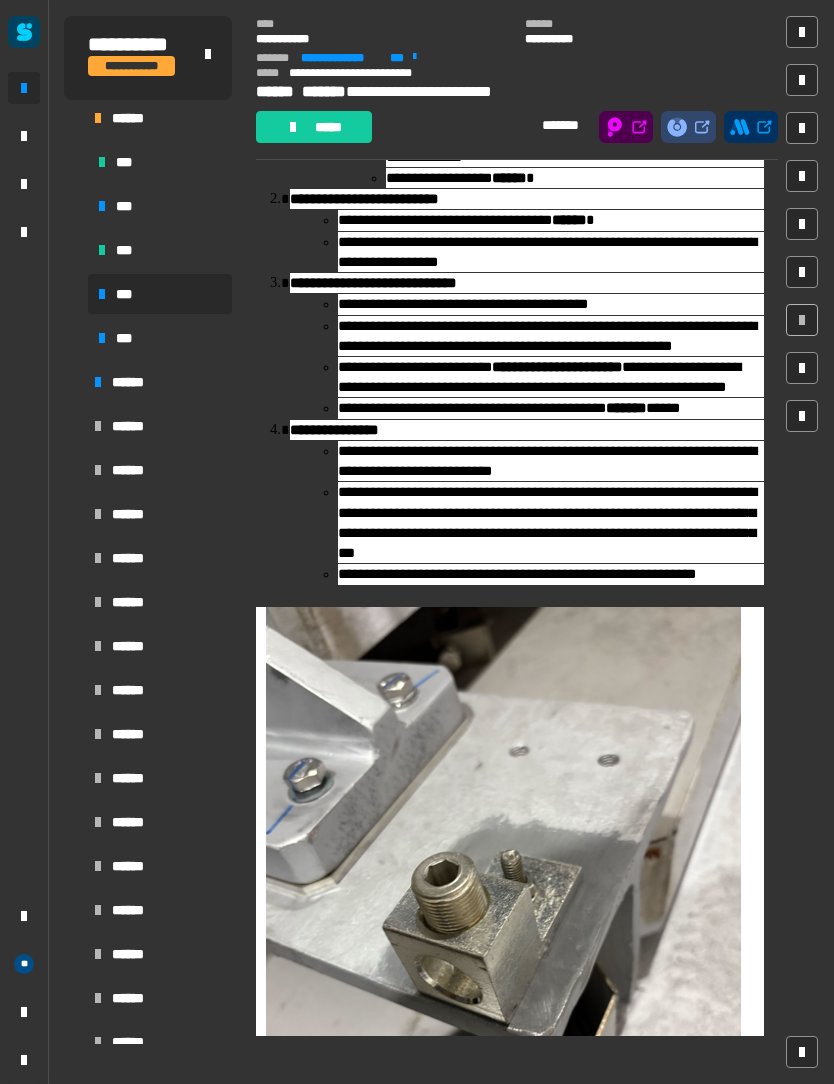 scroll, scrollTop: 274, scrollLeft: 0, axis: vertical 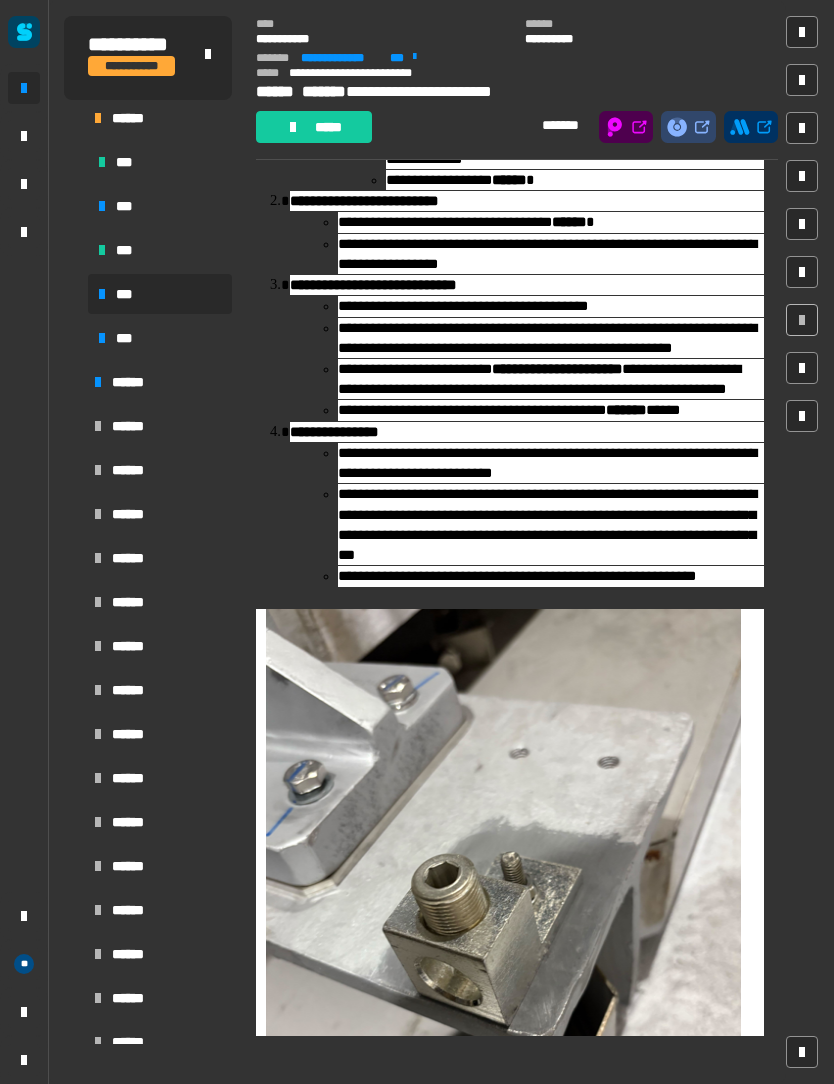 click on "**********" at bounding box center [551, 338] 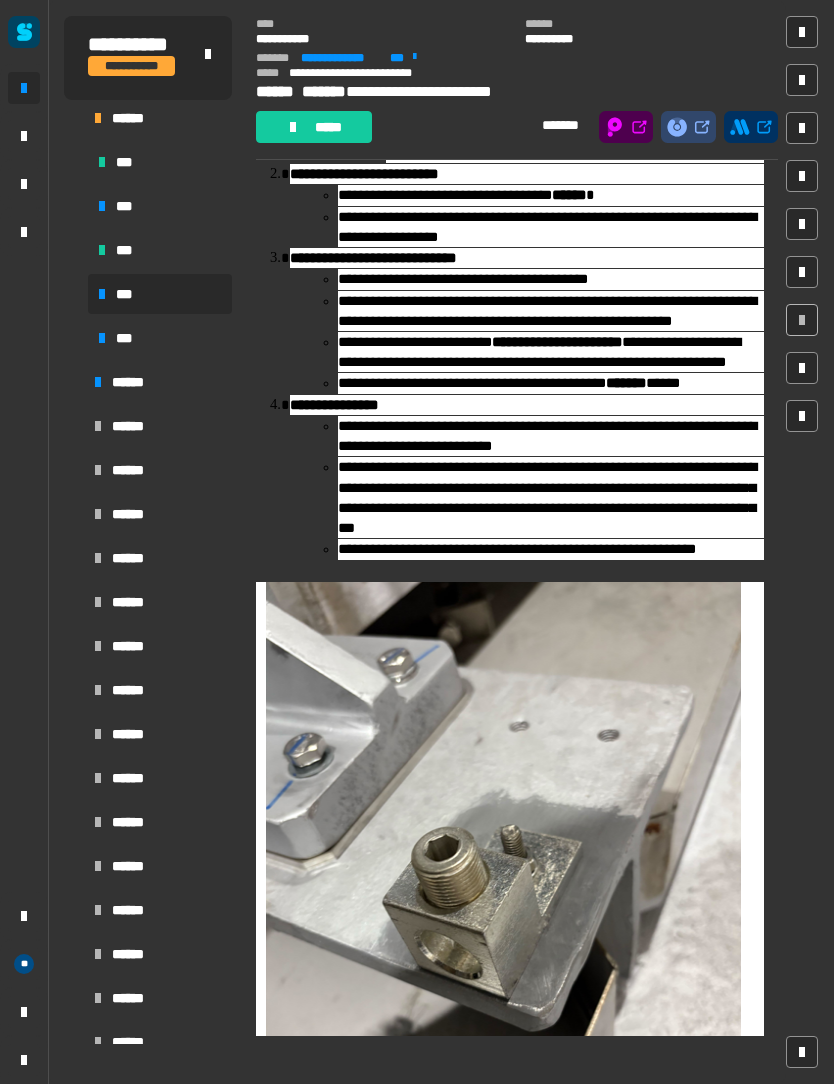 scroll, scrollTop: 302, scrollLeft: 0, axis: vertical 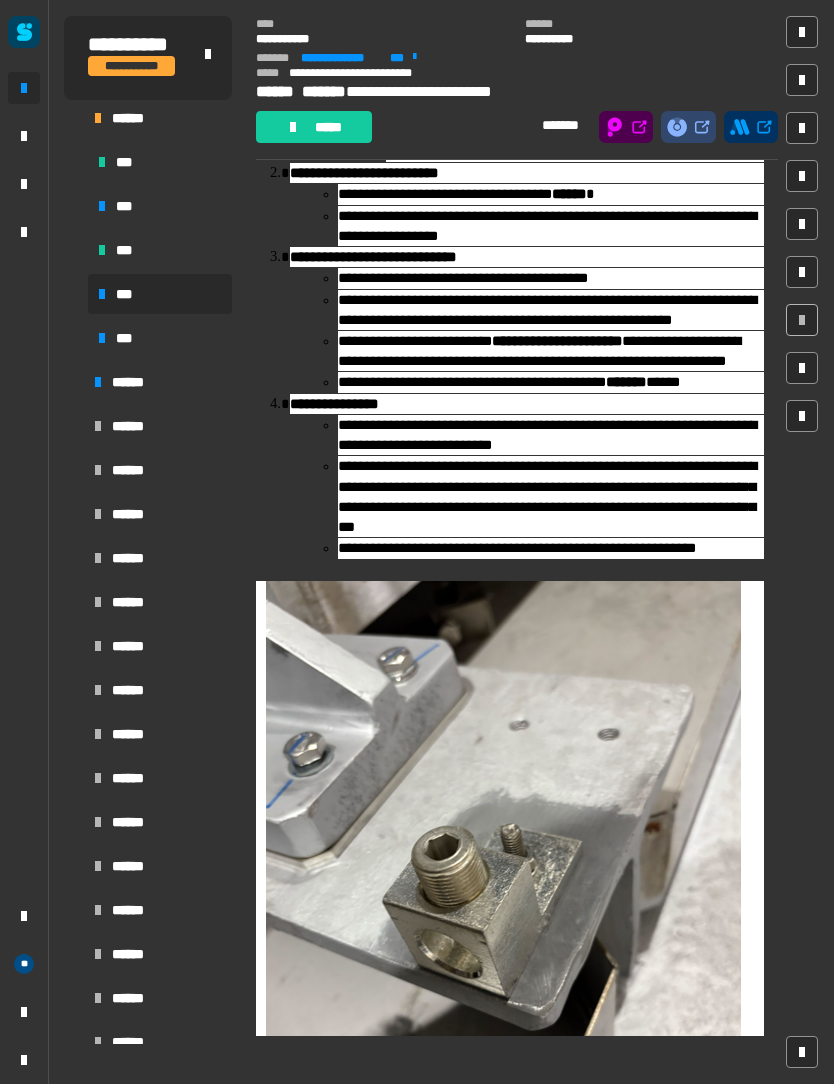 click on "[FIRST] [LAST]" at bounding box center [551, 382] 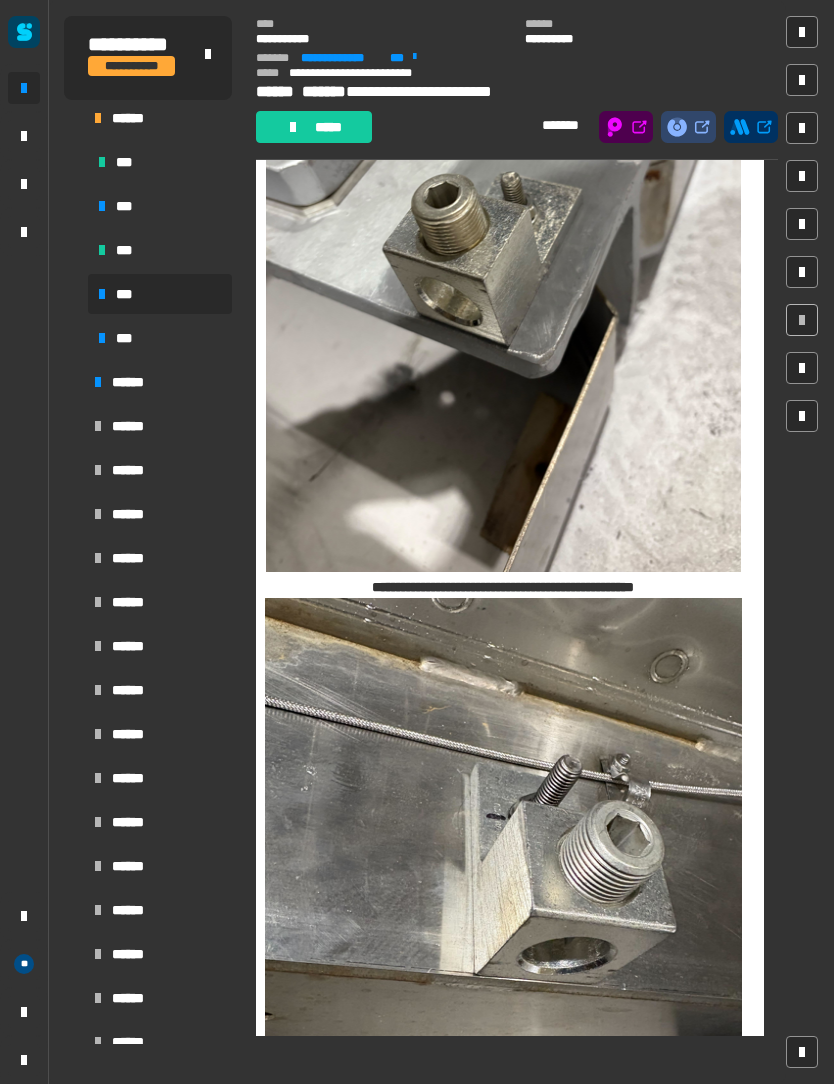 scroll, scrollTop: 955, scrollLeft: 0, axis: vertical 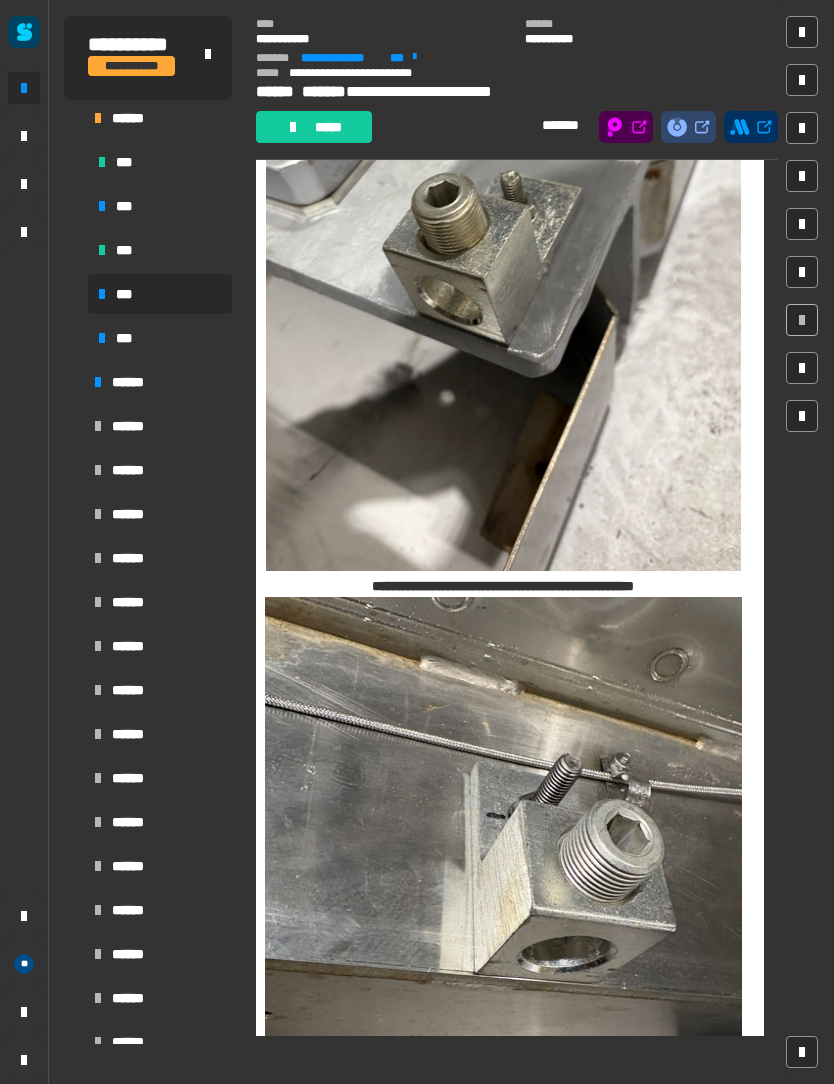click 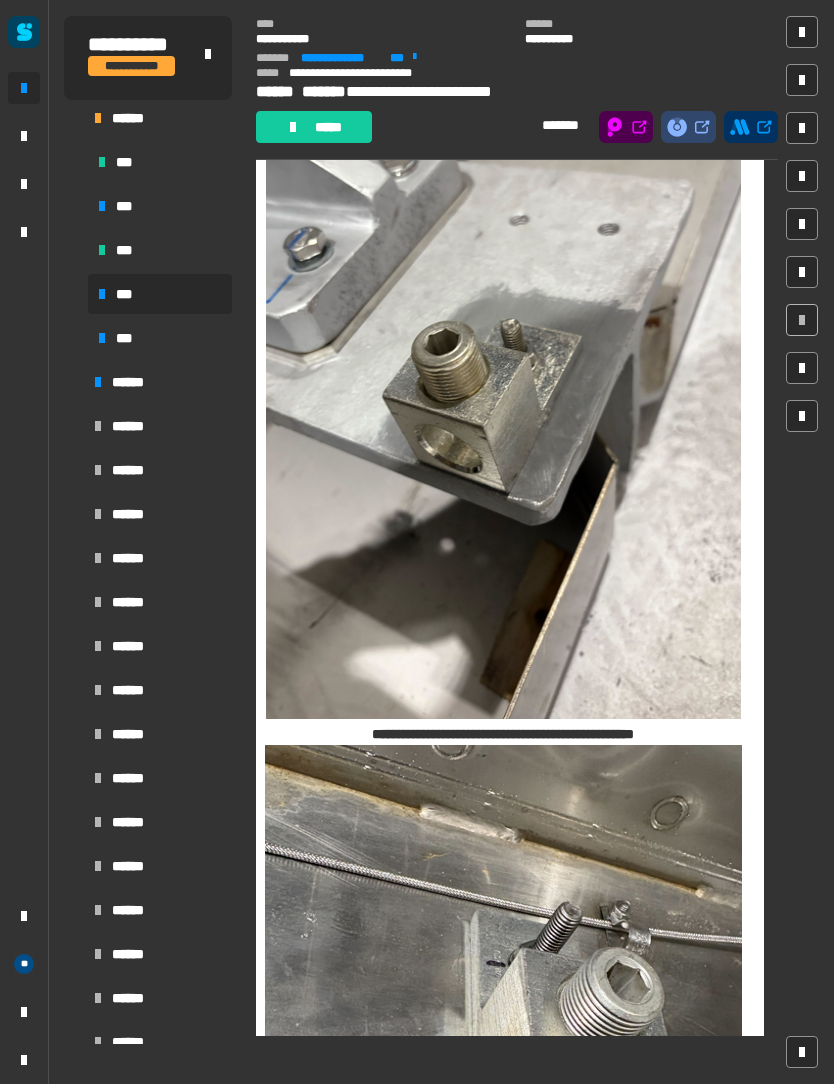 scroll, scrollTop: 809, scrollLeft: 0, axis: vertical 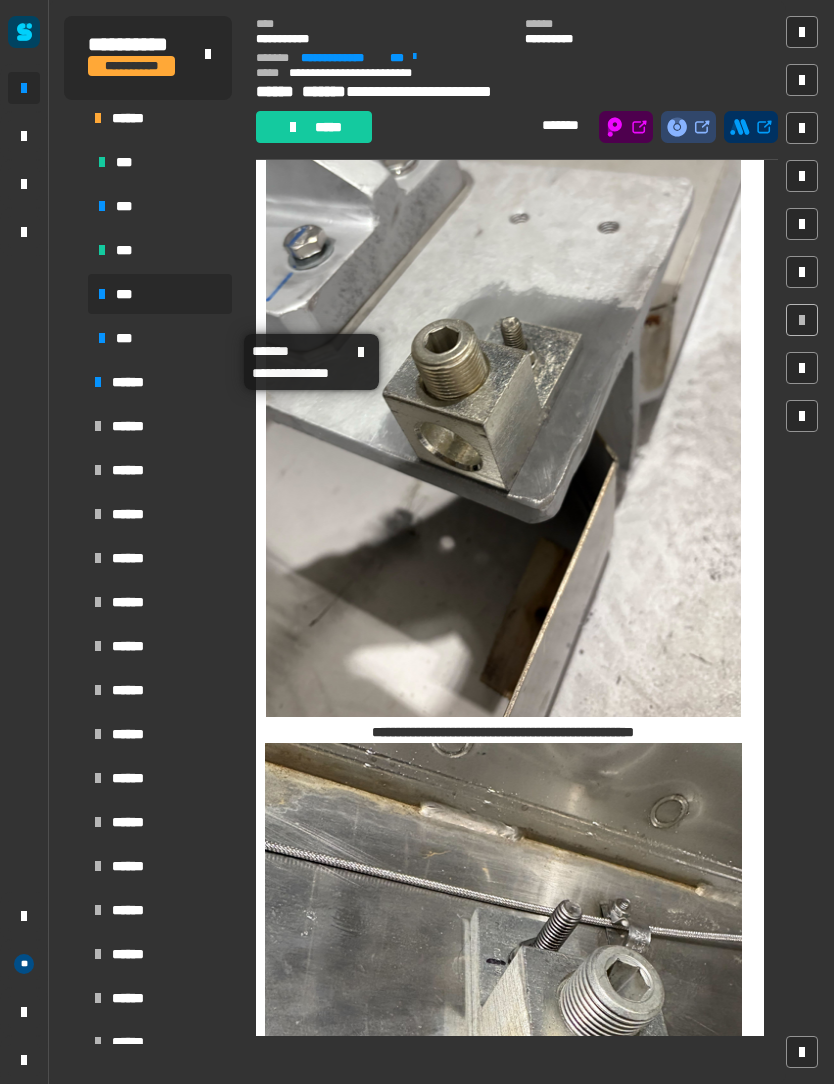 click on "***" at bounding box center (160, 338) 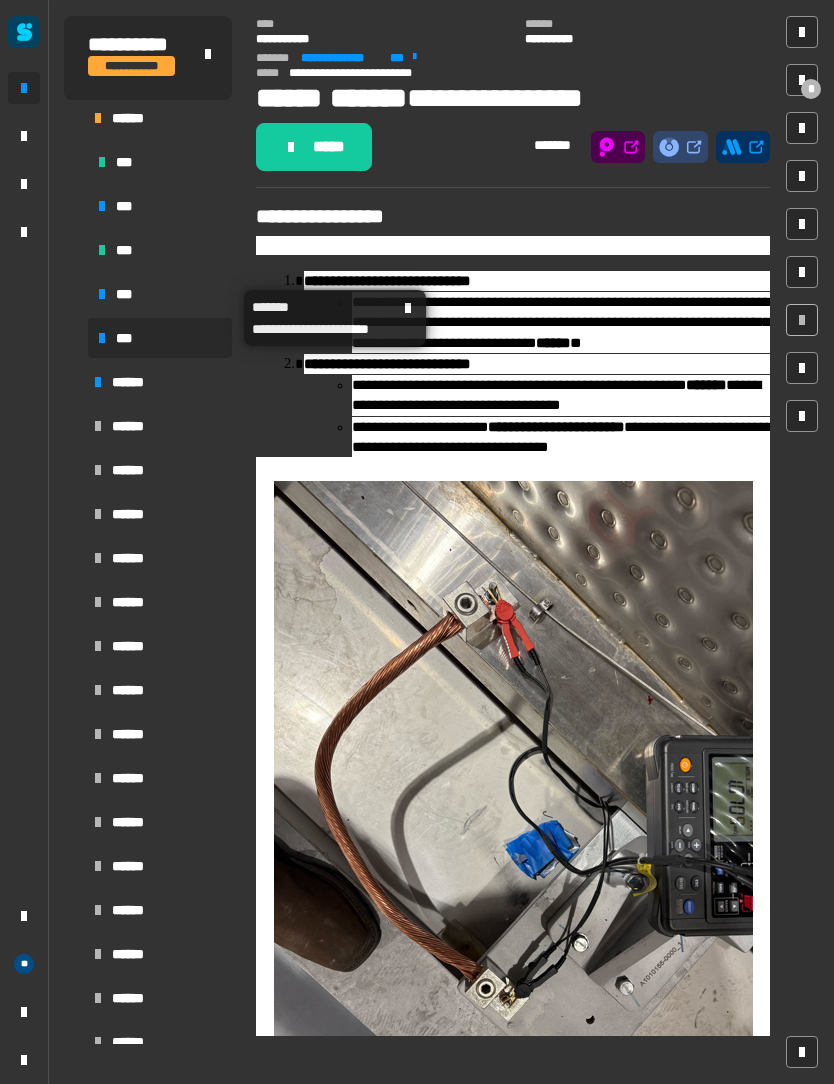 click on "***" at bounding box center (160, 294) 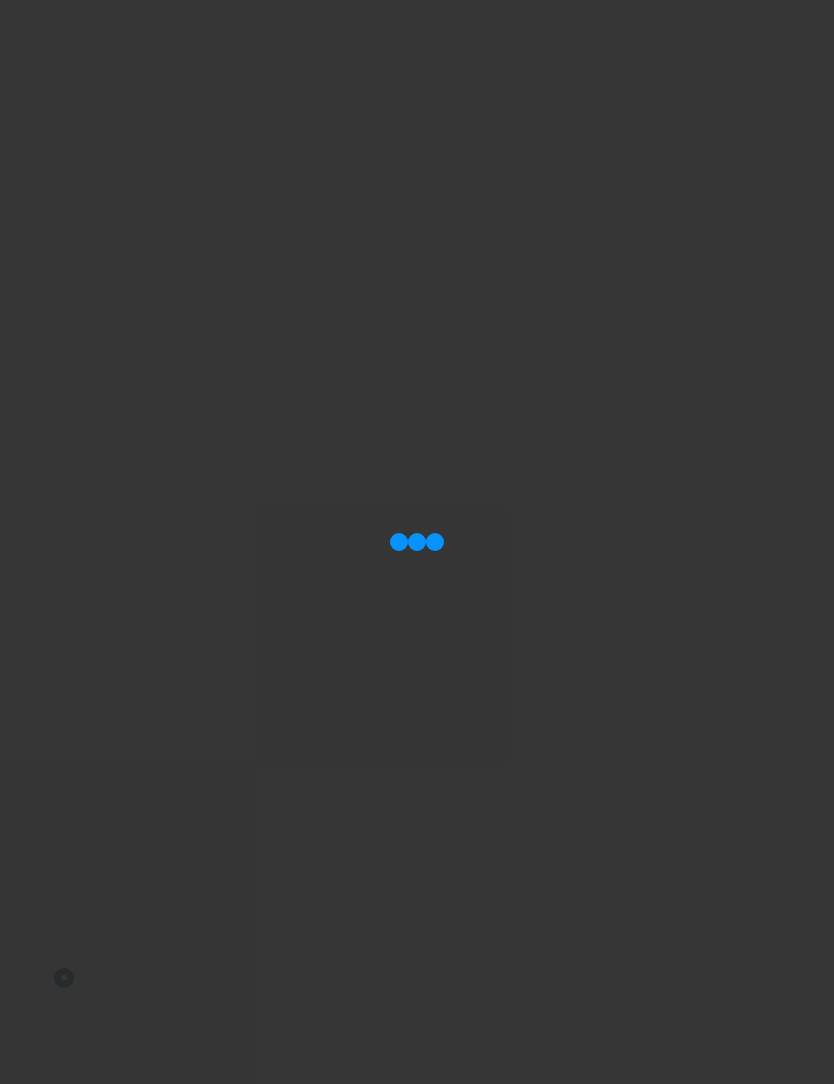 scroll, scrollTop: 0, scrollLeft: 0, axis: both 